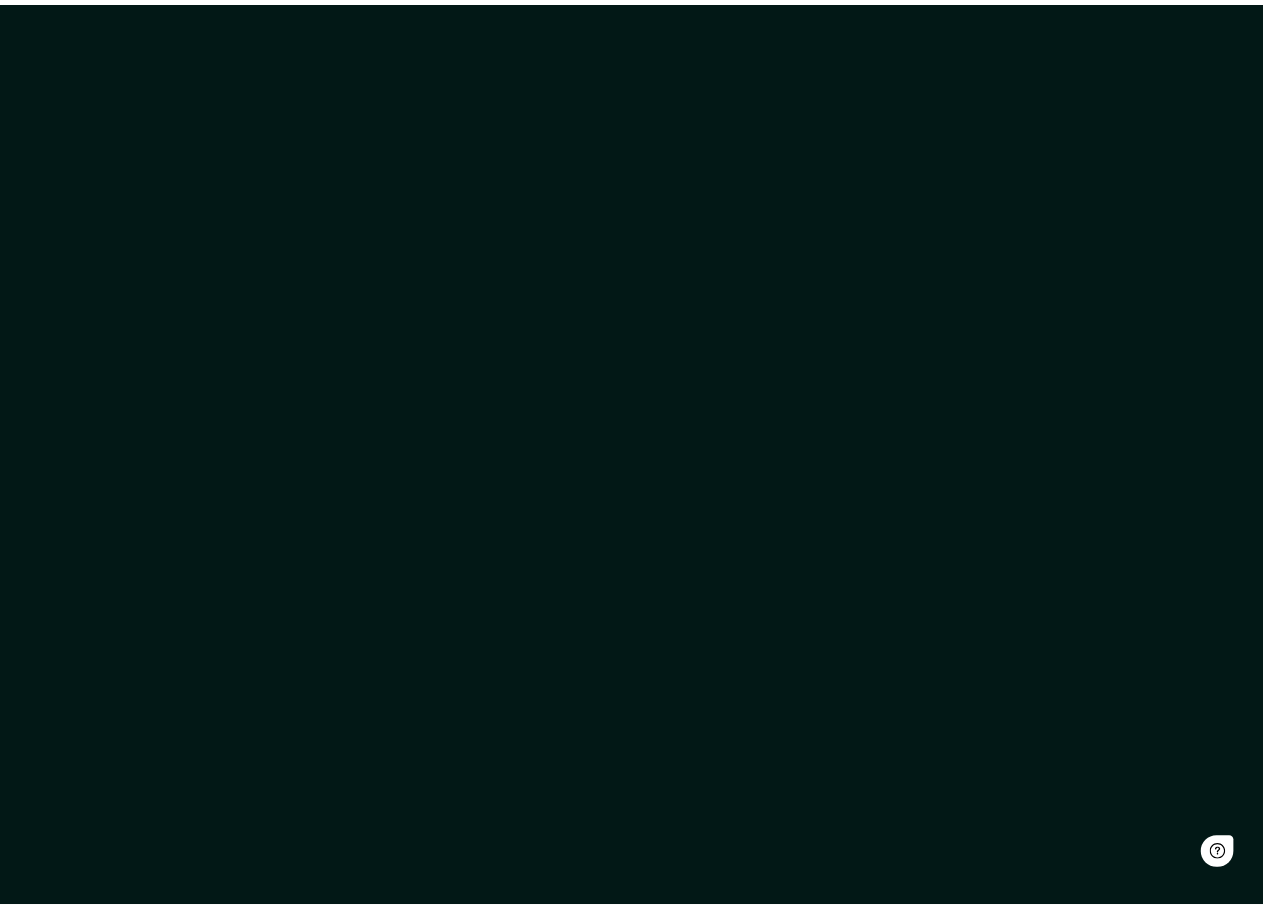 scroll, scrollTop: 0, scrollLeft: 0, axis: both 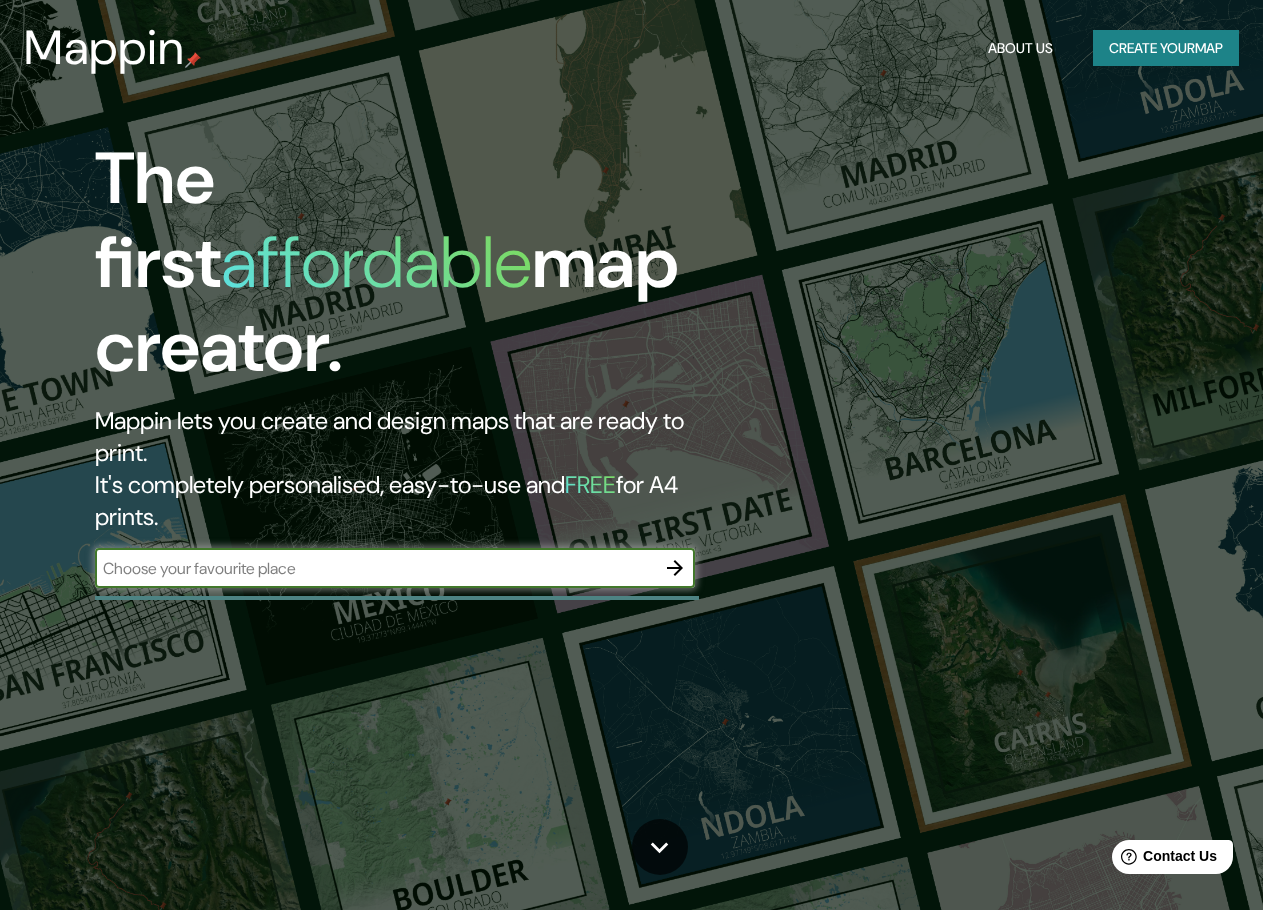 click at bounding box center [375, 568] 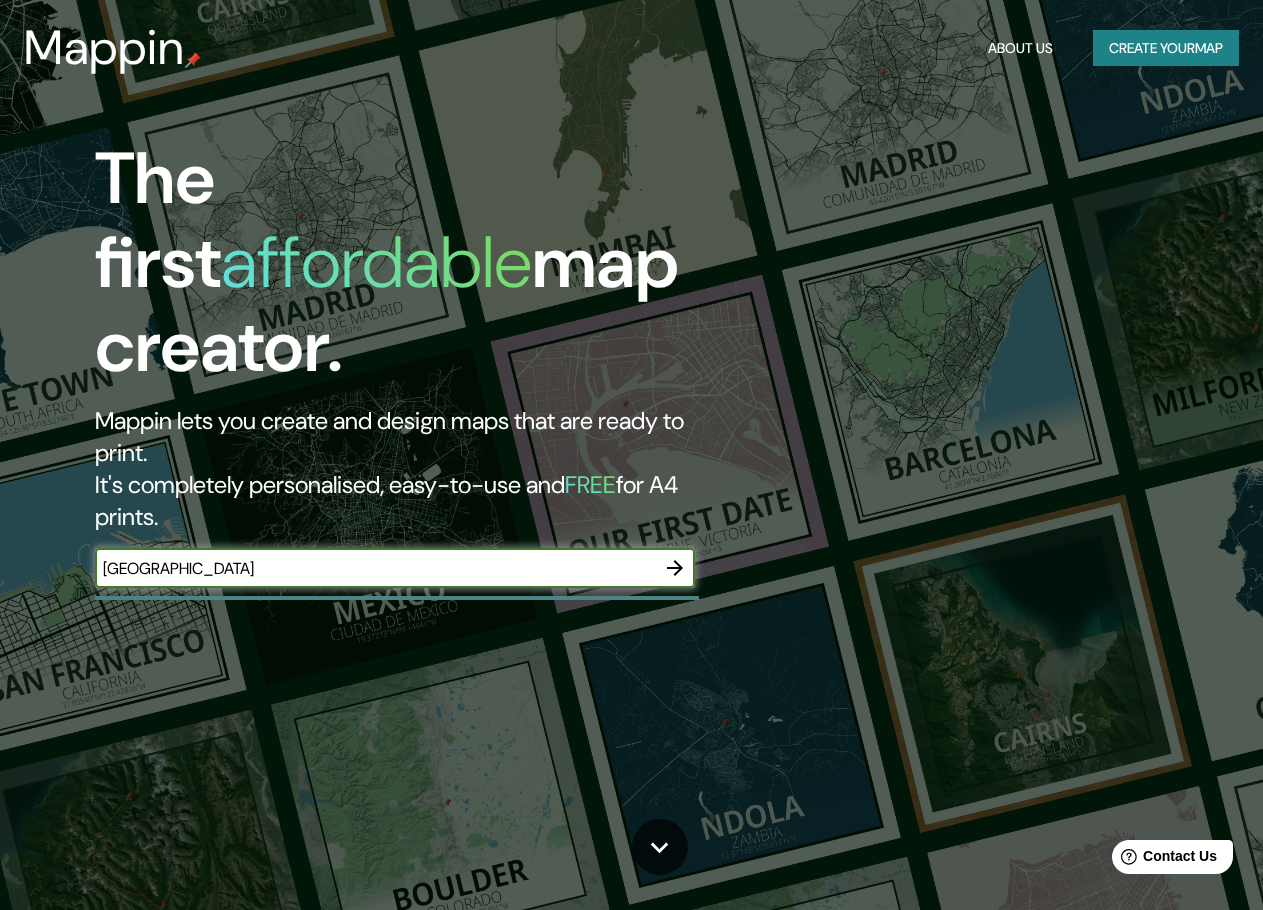 type on "[GEOGRAPHIC_DATA]" 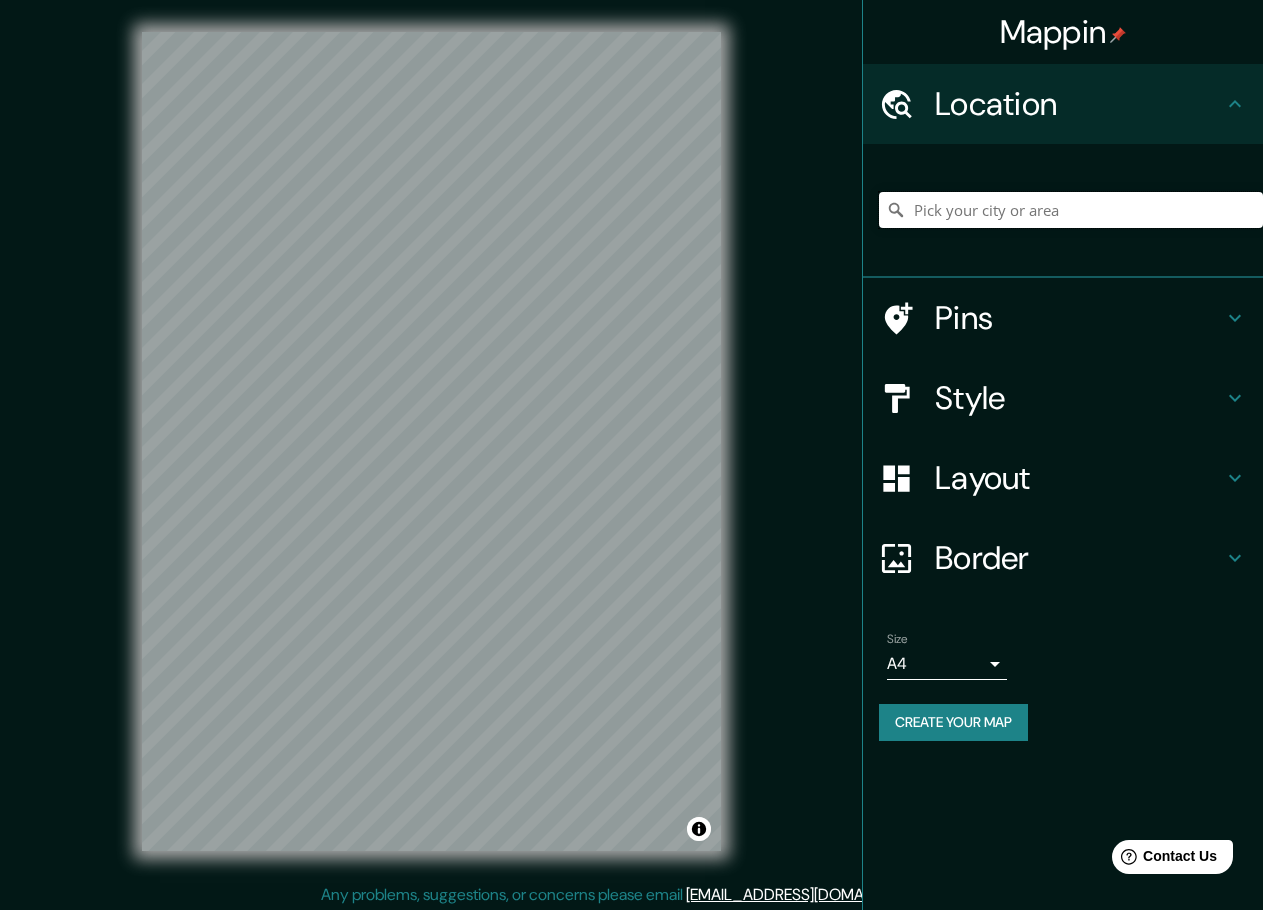 click at bounding box center (1071, 210) 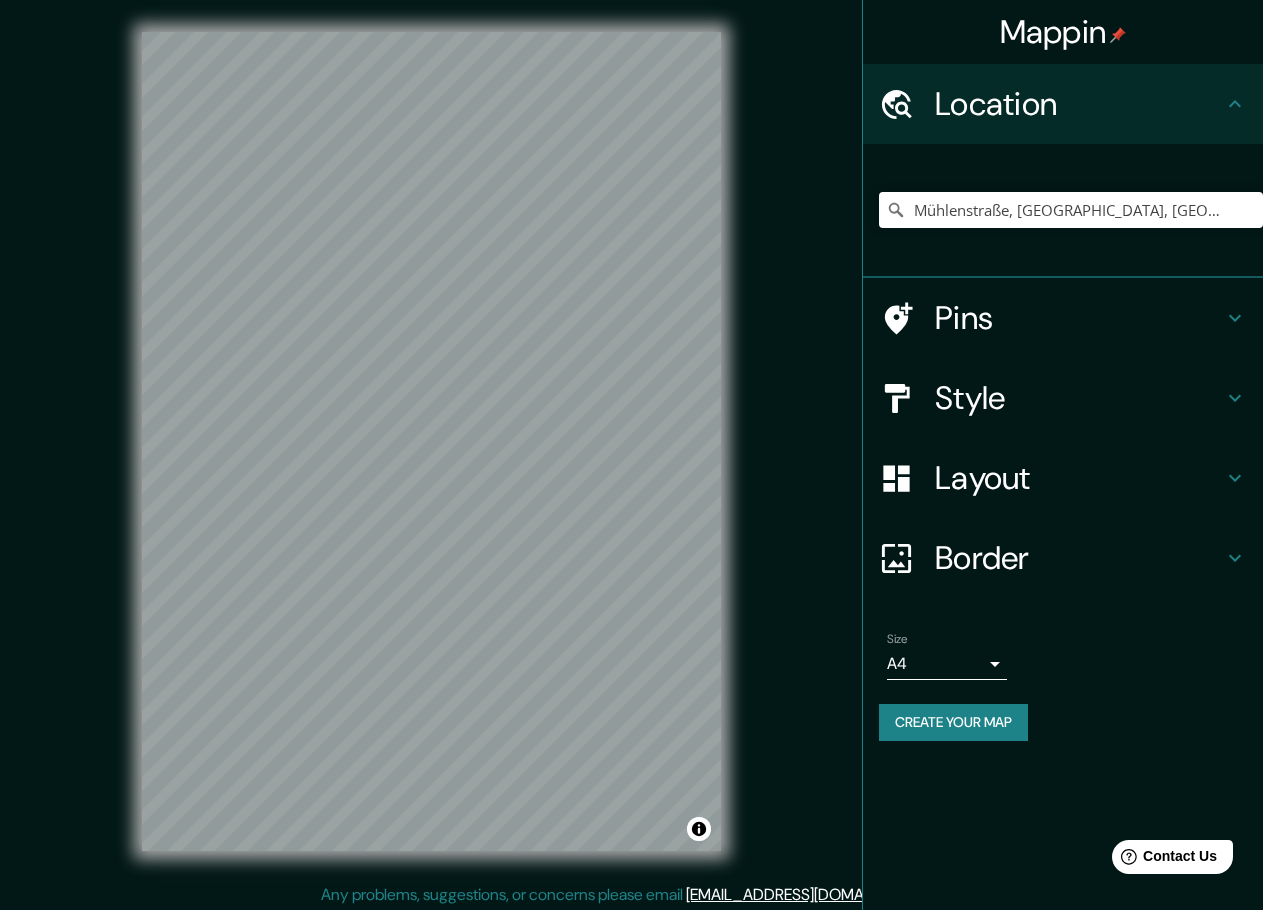 click on "© Mapbox   © OpenStreetMap   Improve this map" at bounding box center (431, 441) 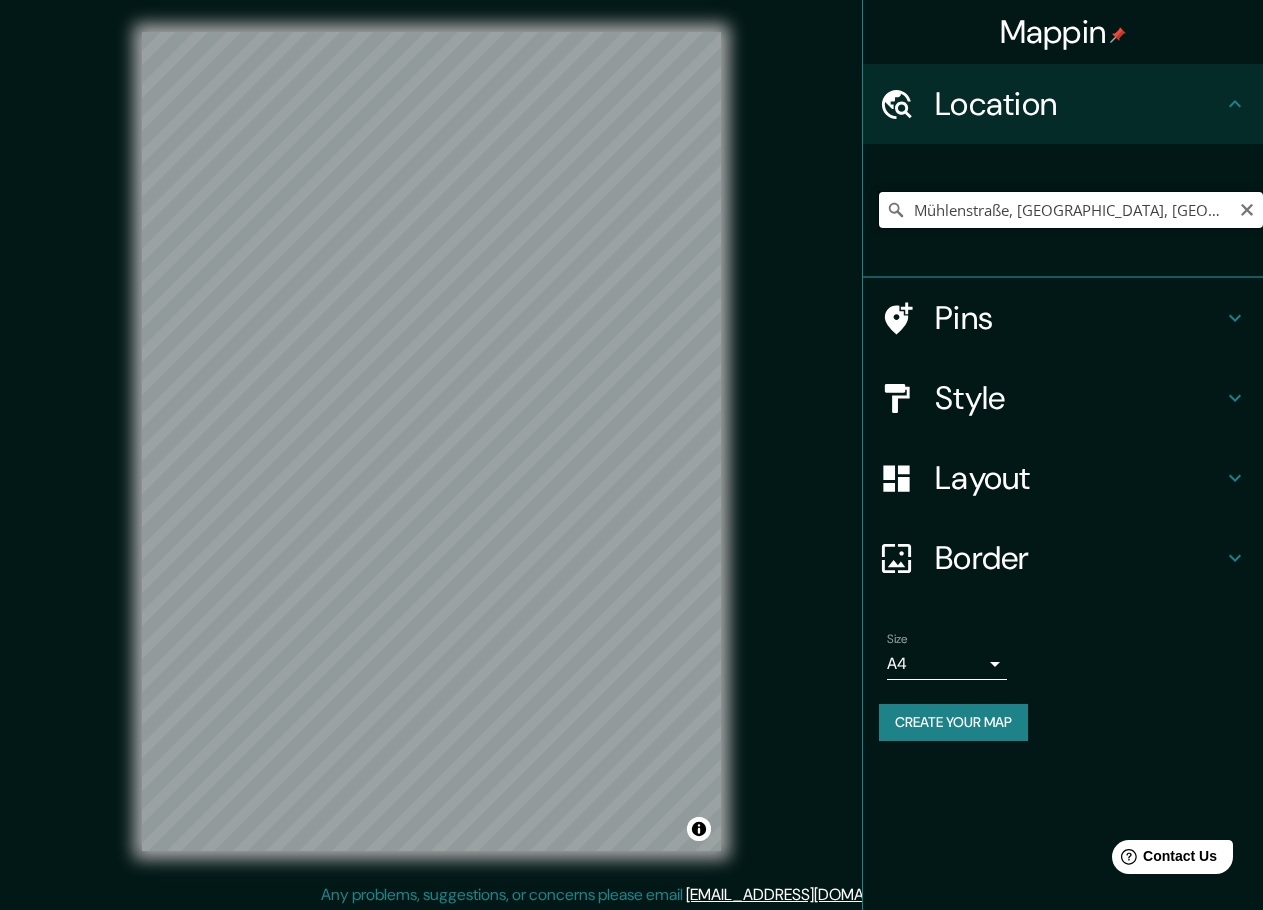 click on "Mühlenstraße, [GEOGRAPHIC_DATA], [GEOGRAPHIC_DATA]" at bounding box center (1071, 210) 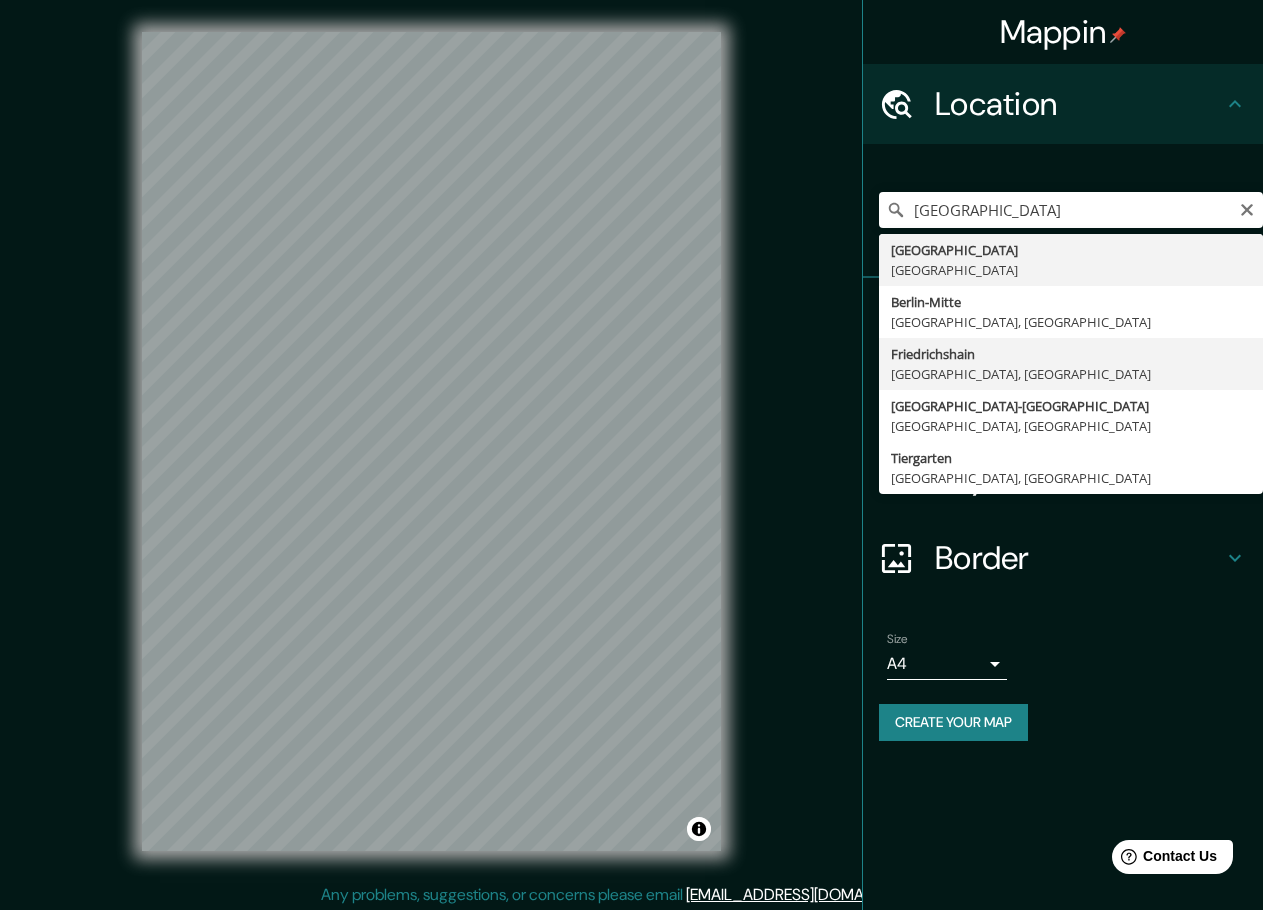 type on "Friedrichshain, [GEOGRAPHIC_DATA], [GEOGRAPHIC_DATA]" 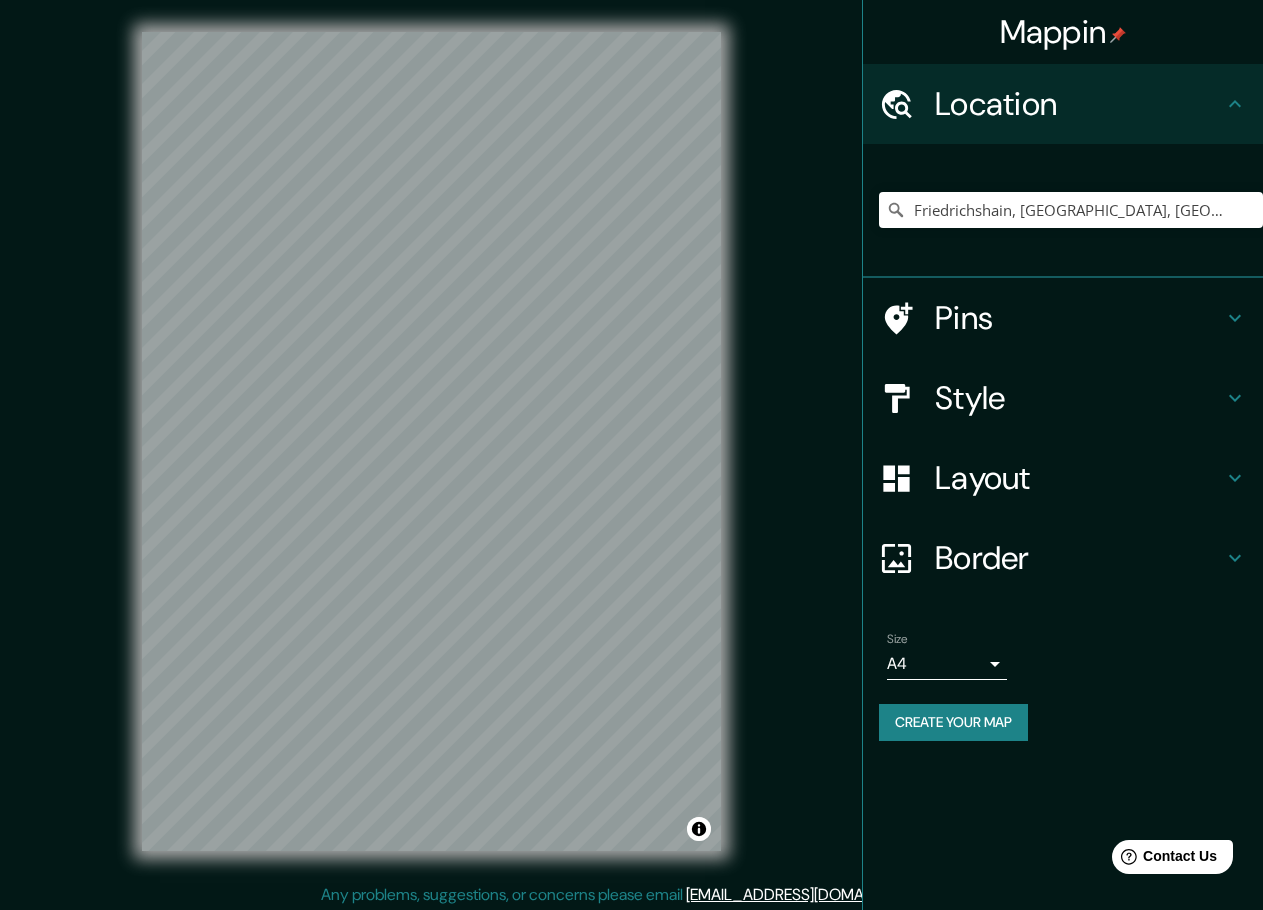 click on "Location" at bounding box center [1063, 104] 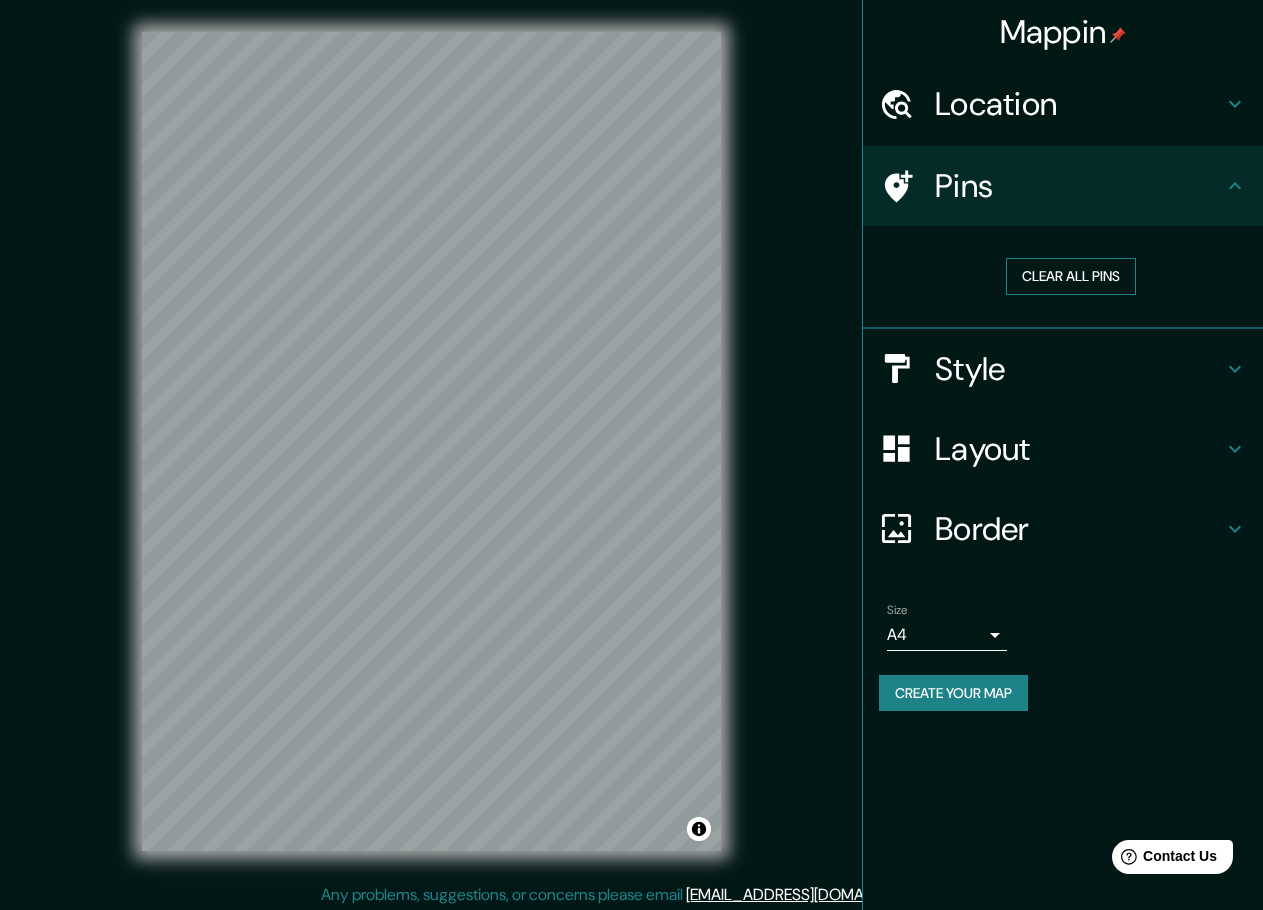 click on "Clear all pins" at bounding box center [1071, 276] 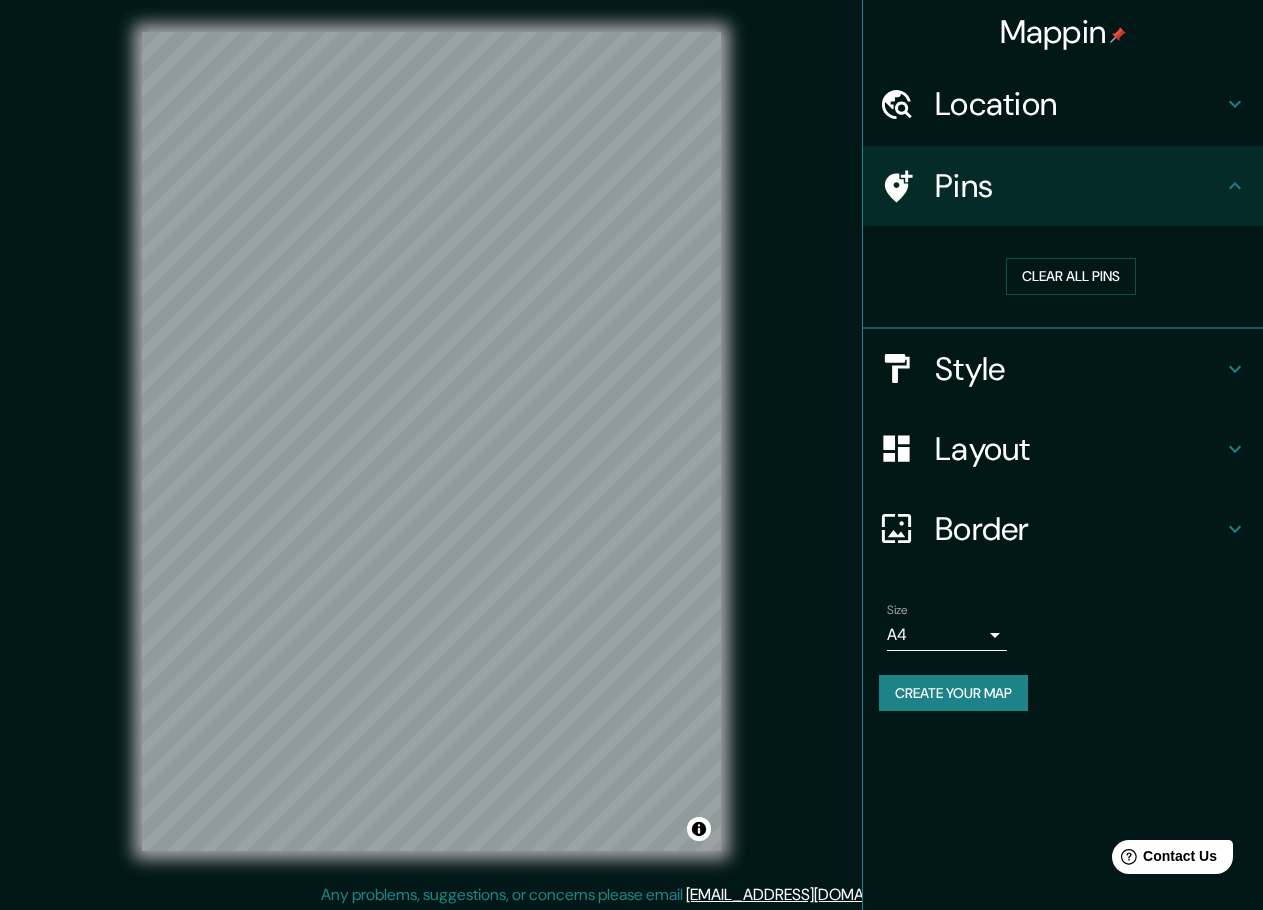 click on "Style" at bounding box center [1079, 369] 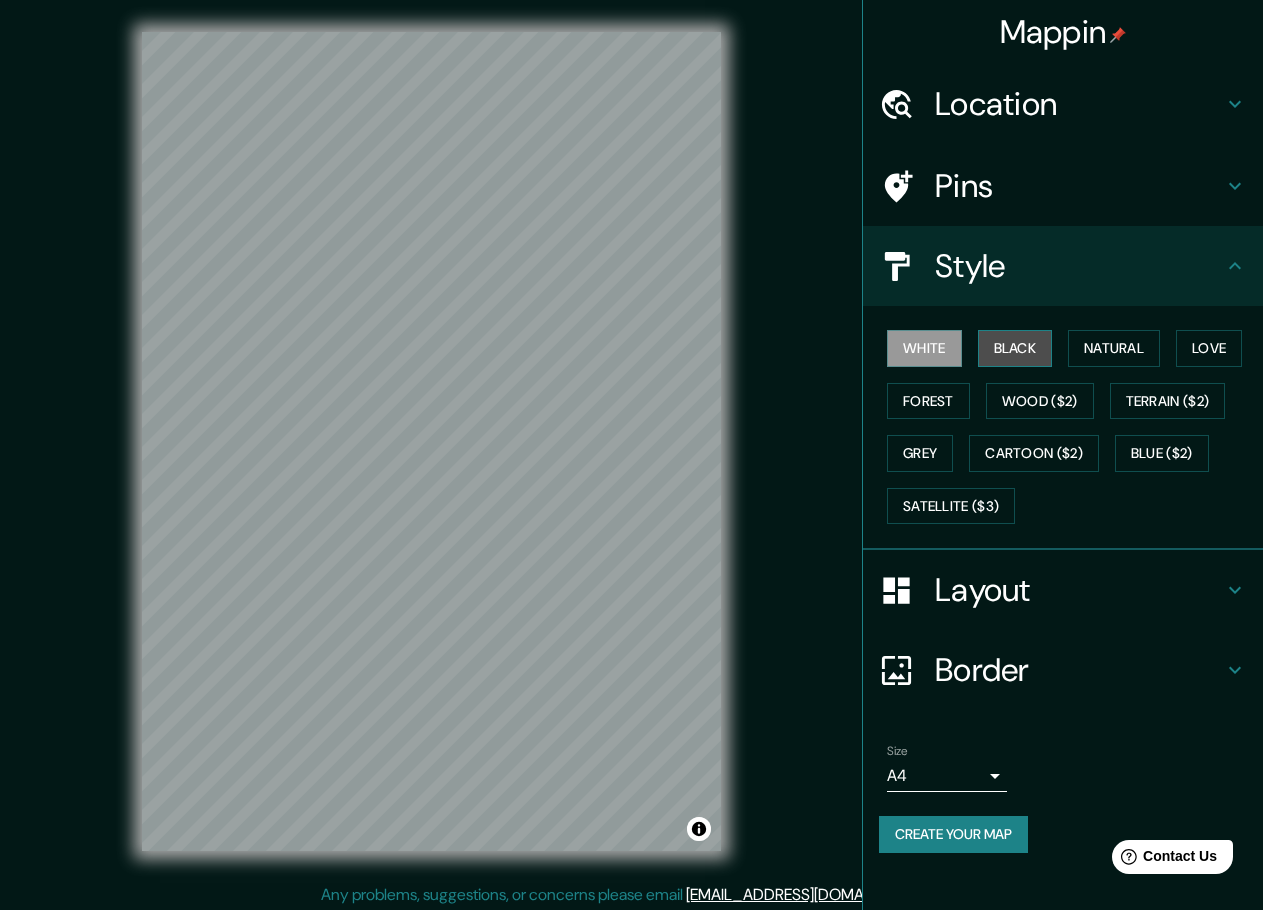 click on "Black" at bounding box center [1015, 348] 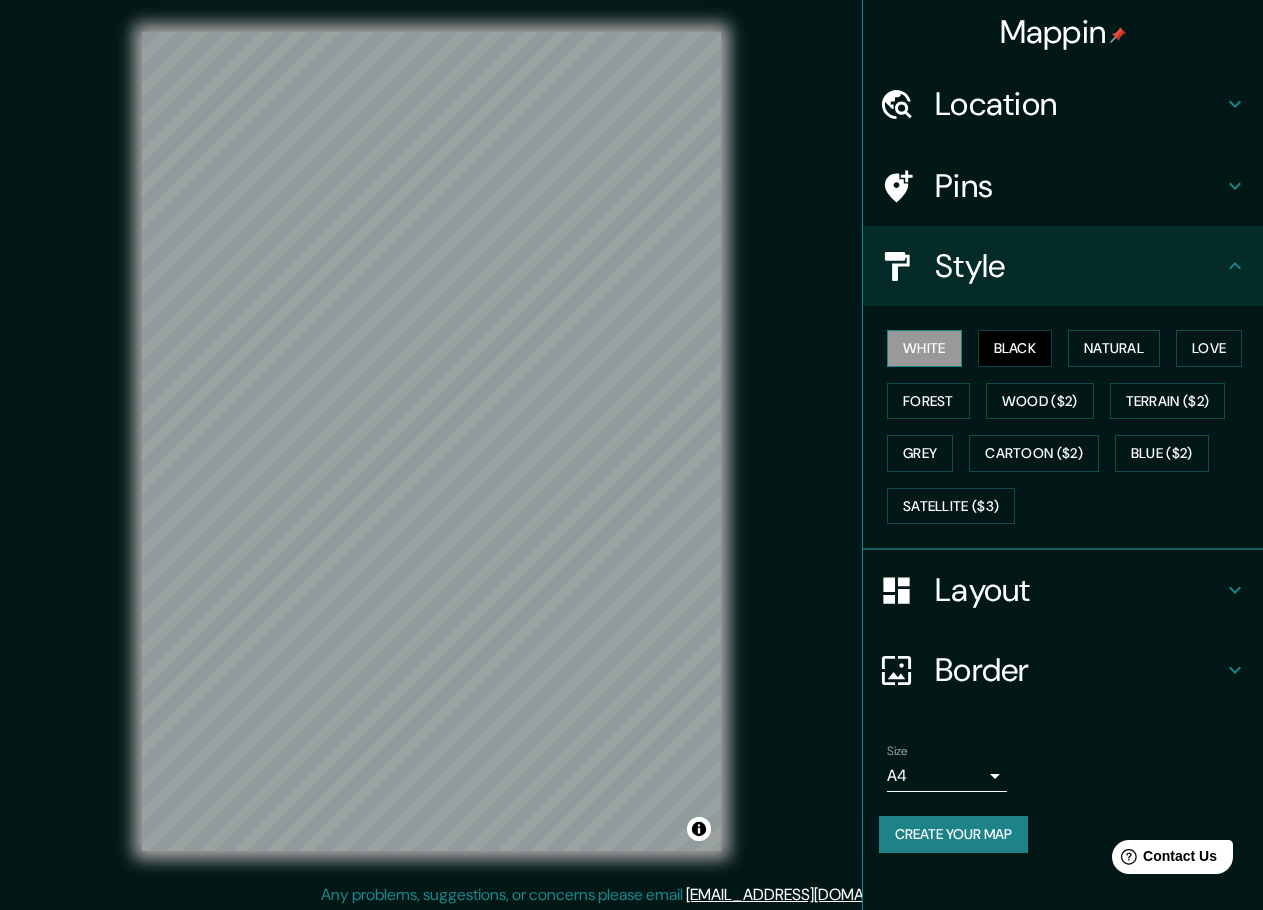 click on "White" at bounding box center [924, 348] 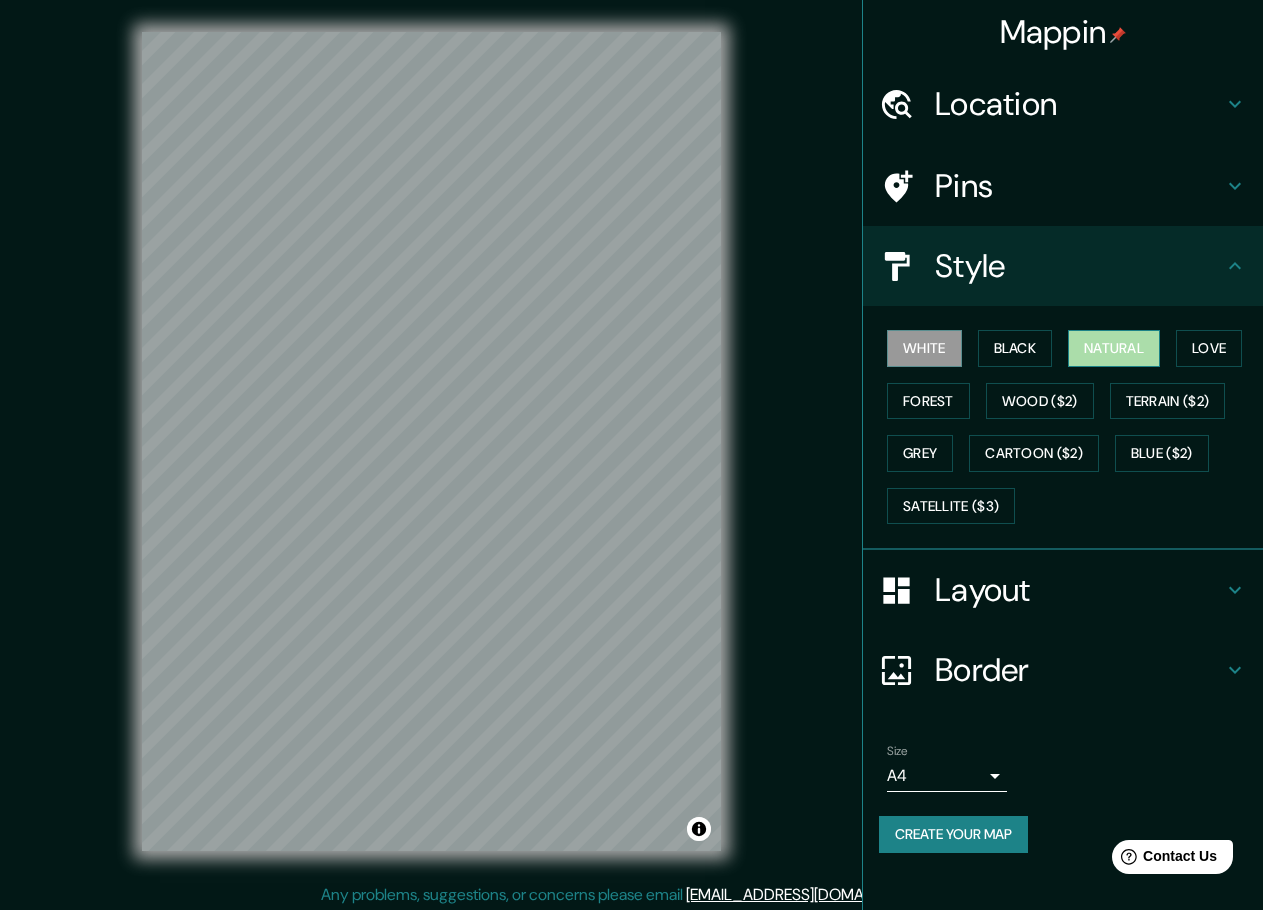 click on "Natural" at bounding box center [1114, 348] 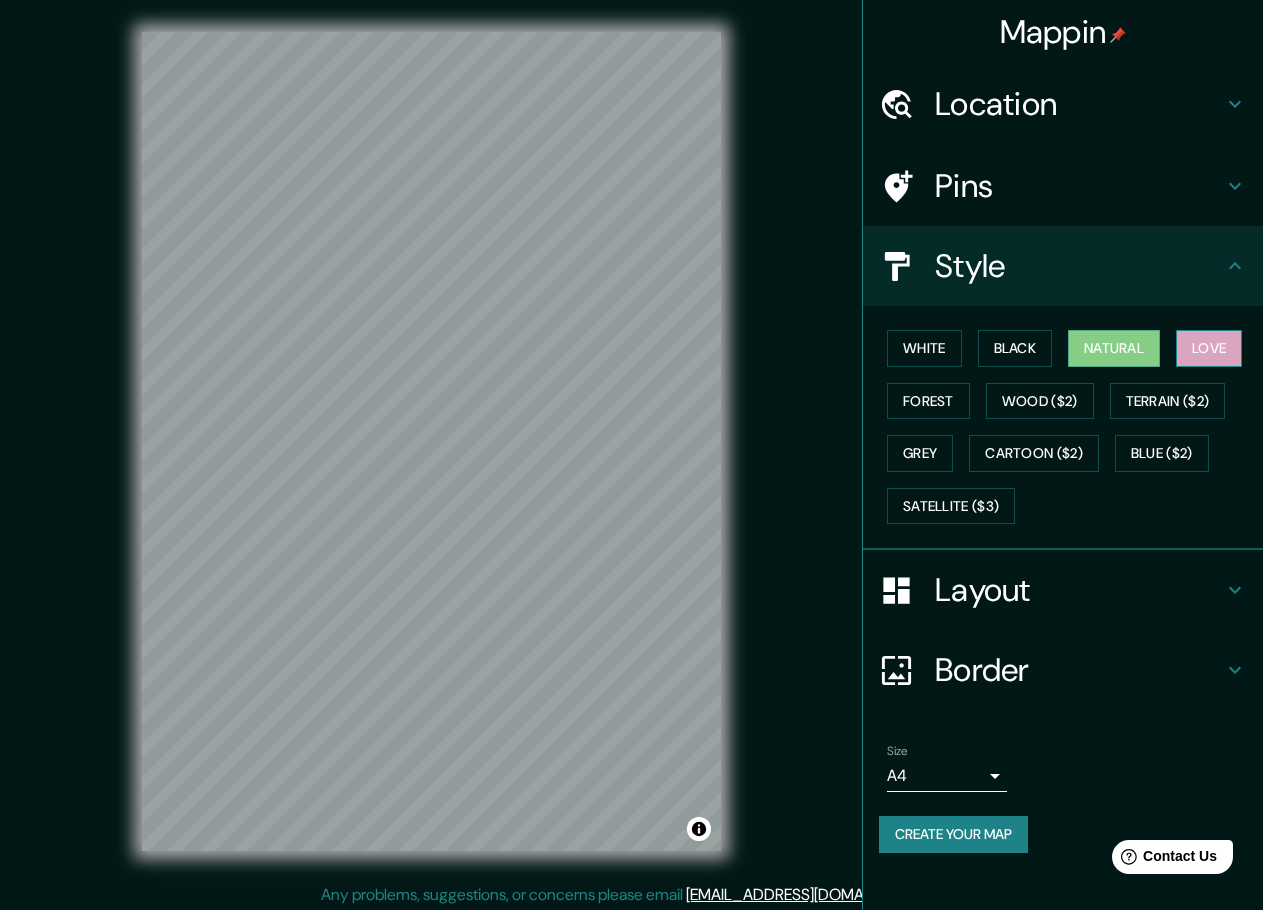 click on "Love" at bounding box center (1209, 348) 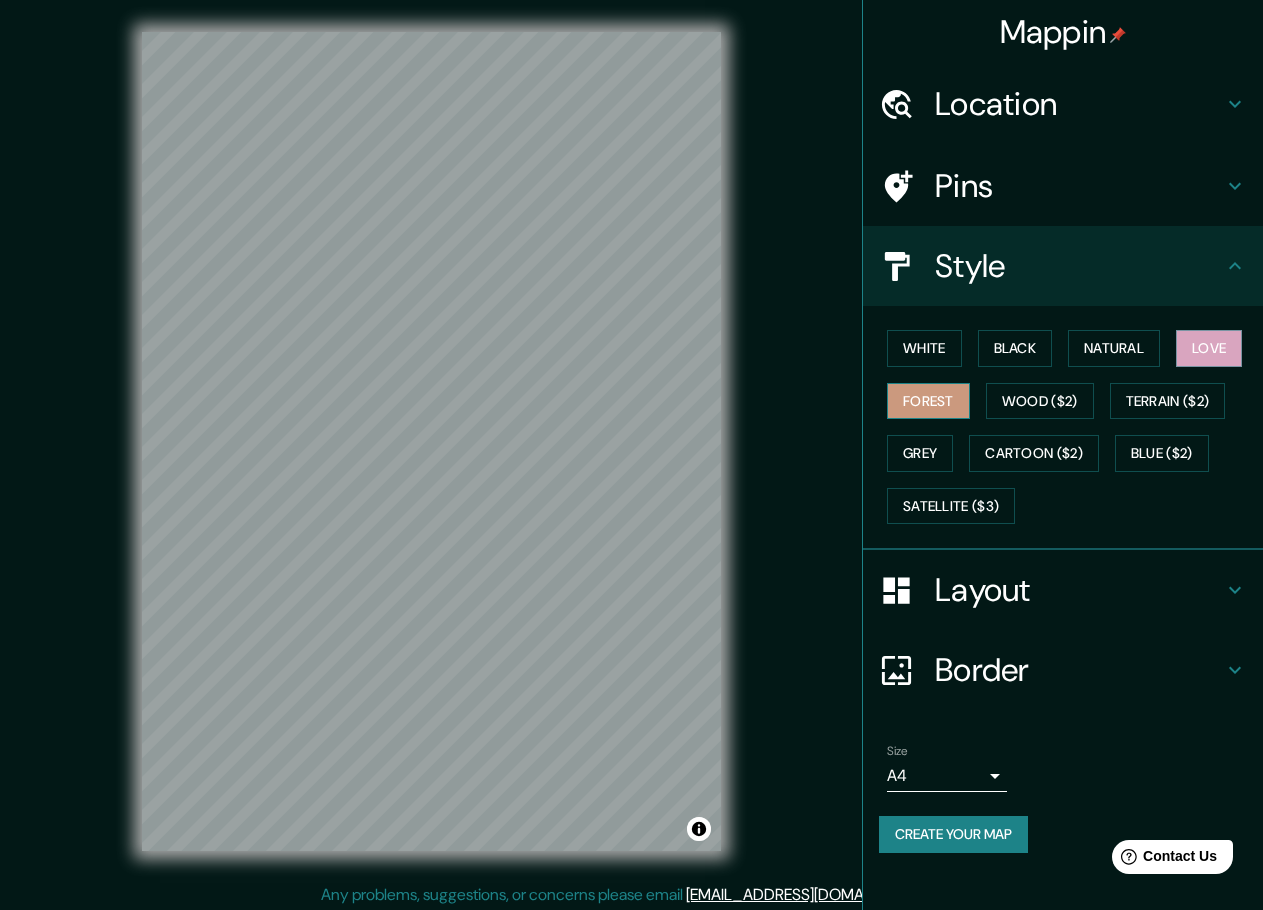 click on "Forest" at bounding box center (928, 401) 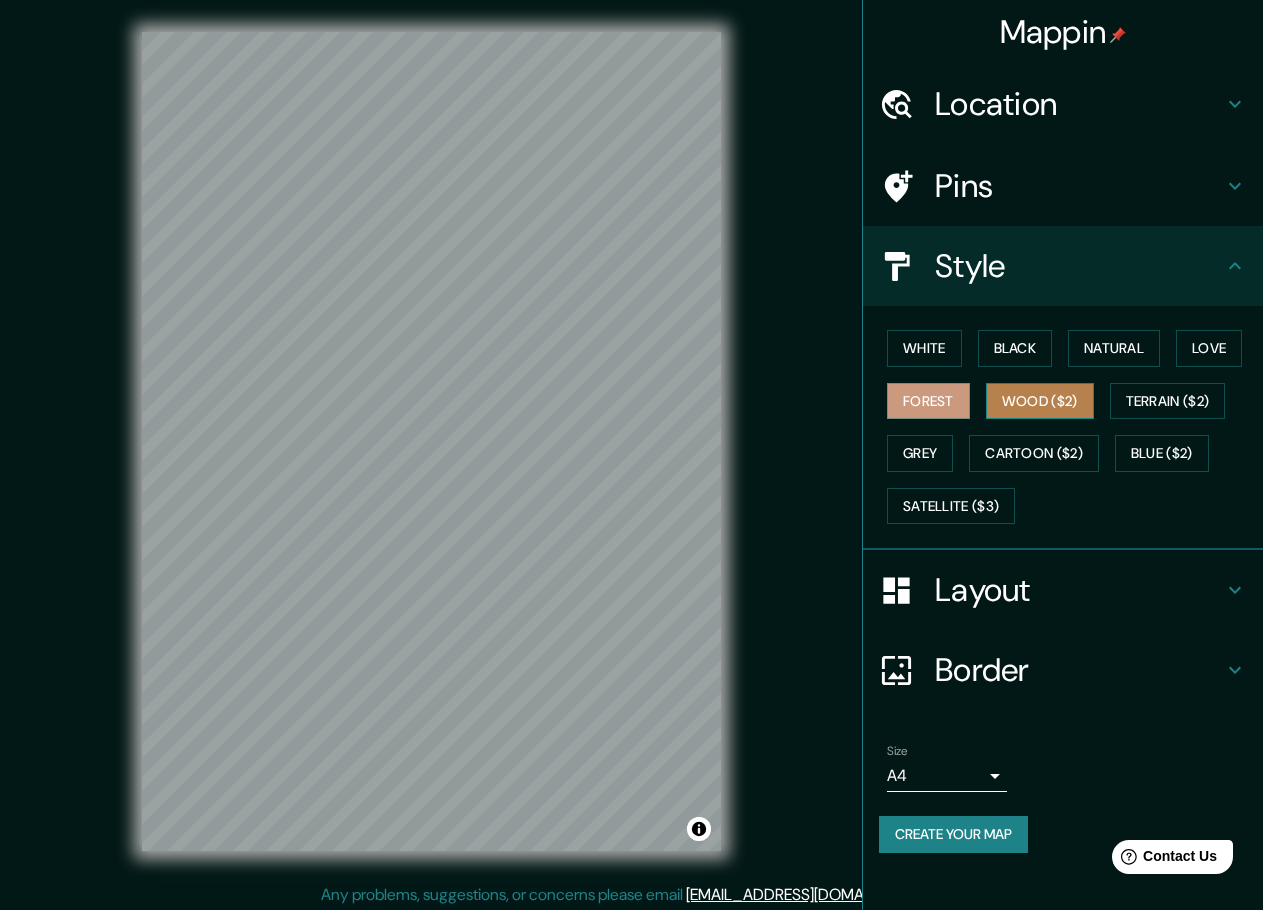 click on "Wood ($2)" at bounding box center [1040, 401] 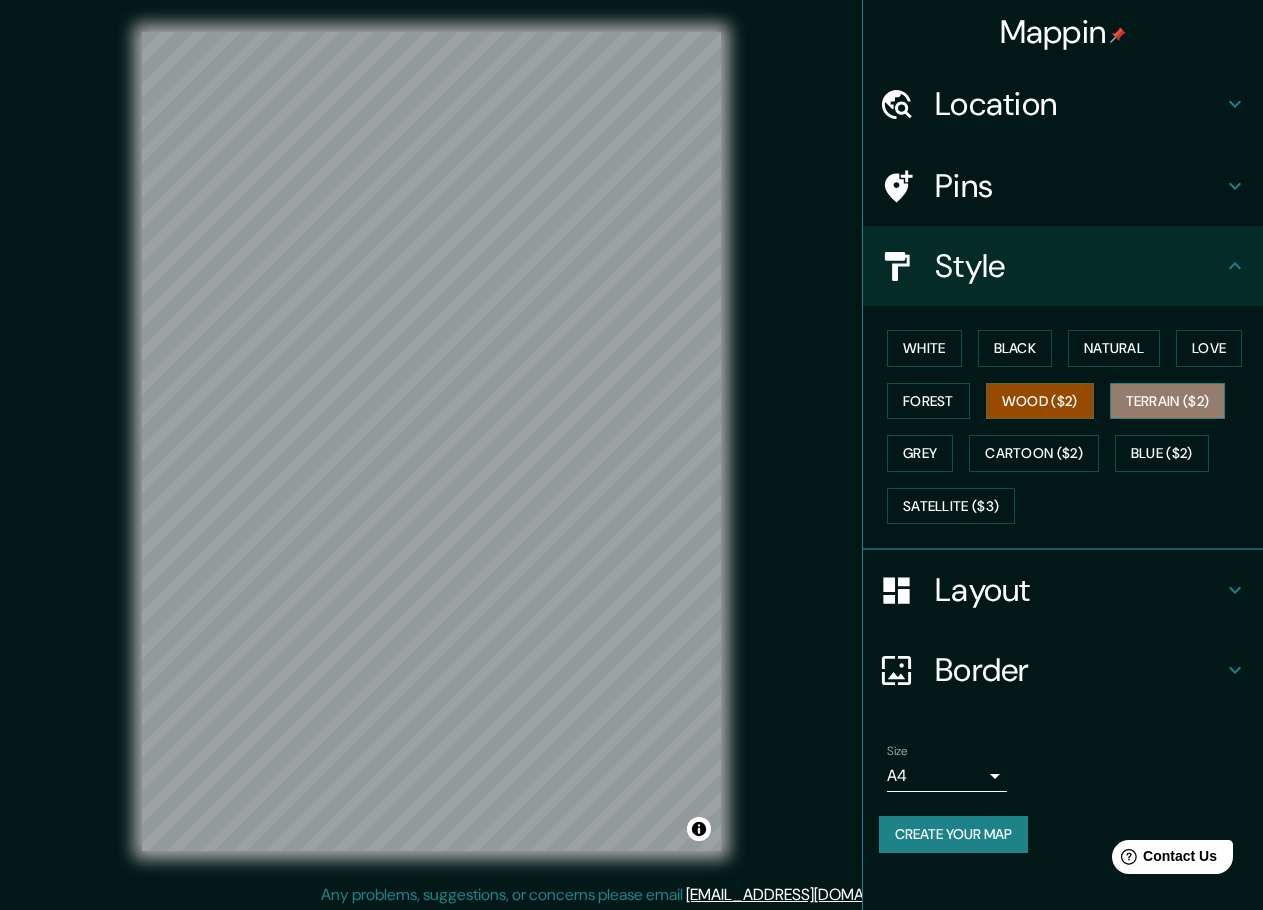 click on "Terrain ($2)" at bounding box center [1168, 401] 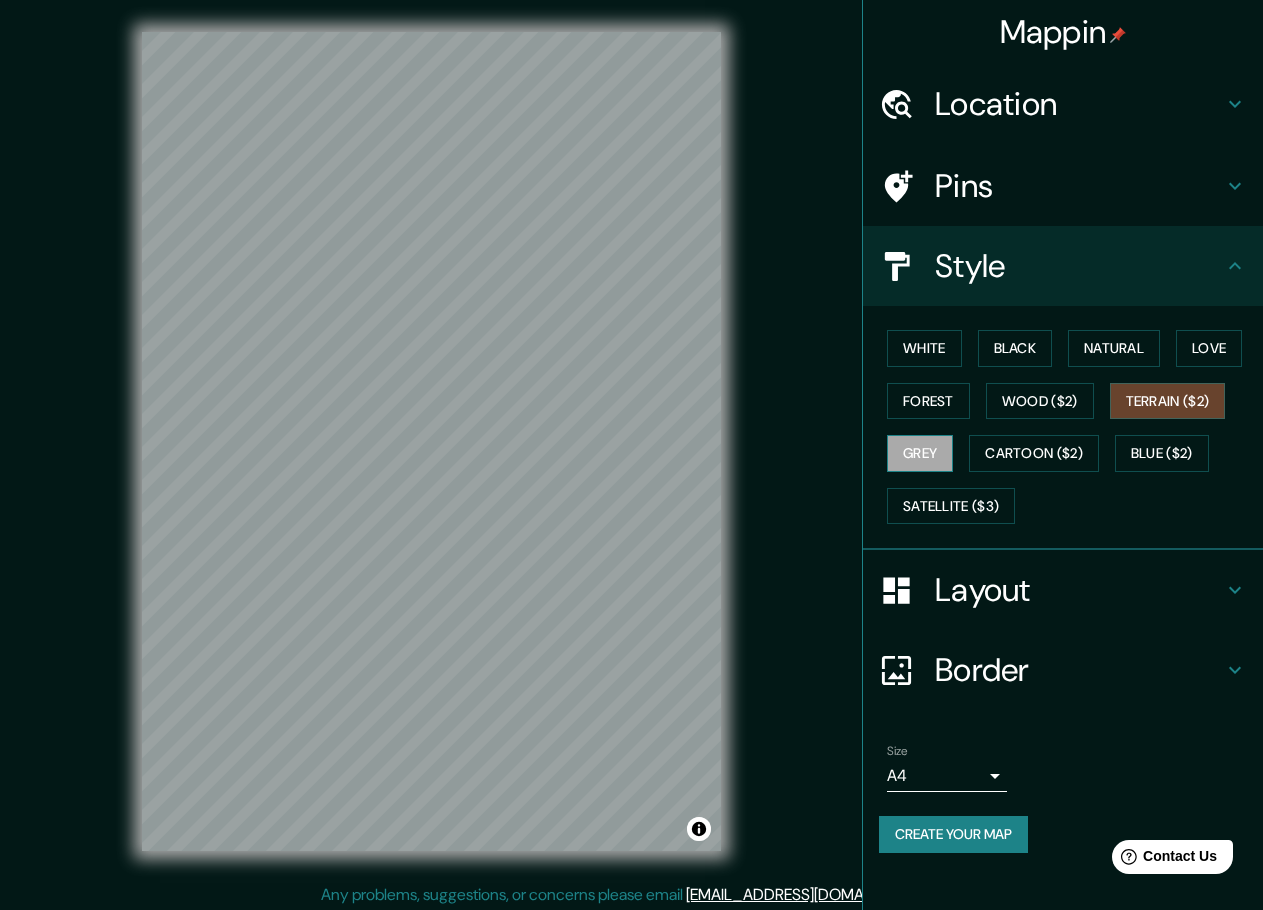 click on "Grey" at bounding box center [920, 453] 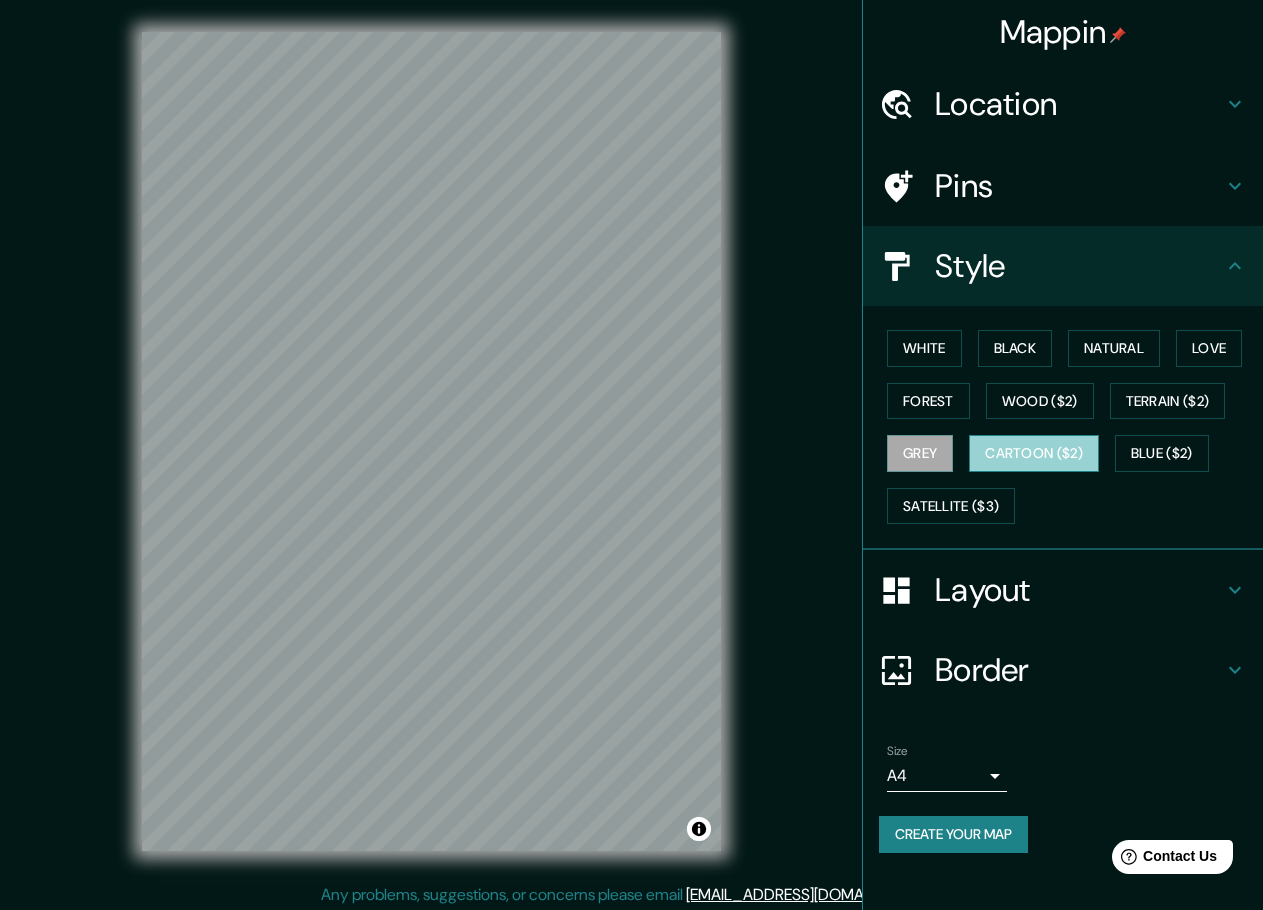 click on "Cartoon ($2)" at bounding box center (1034, 453) 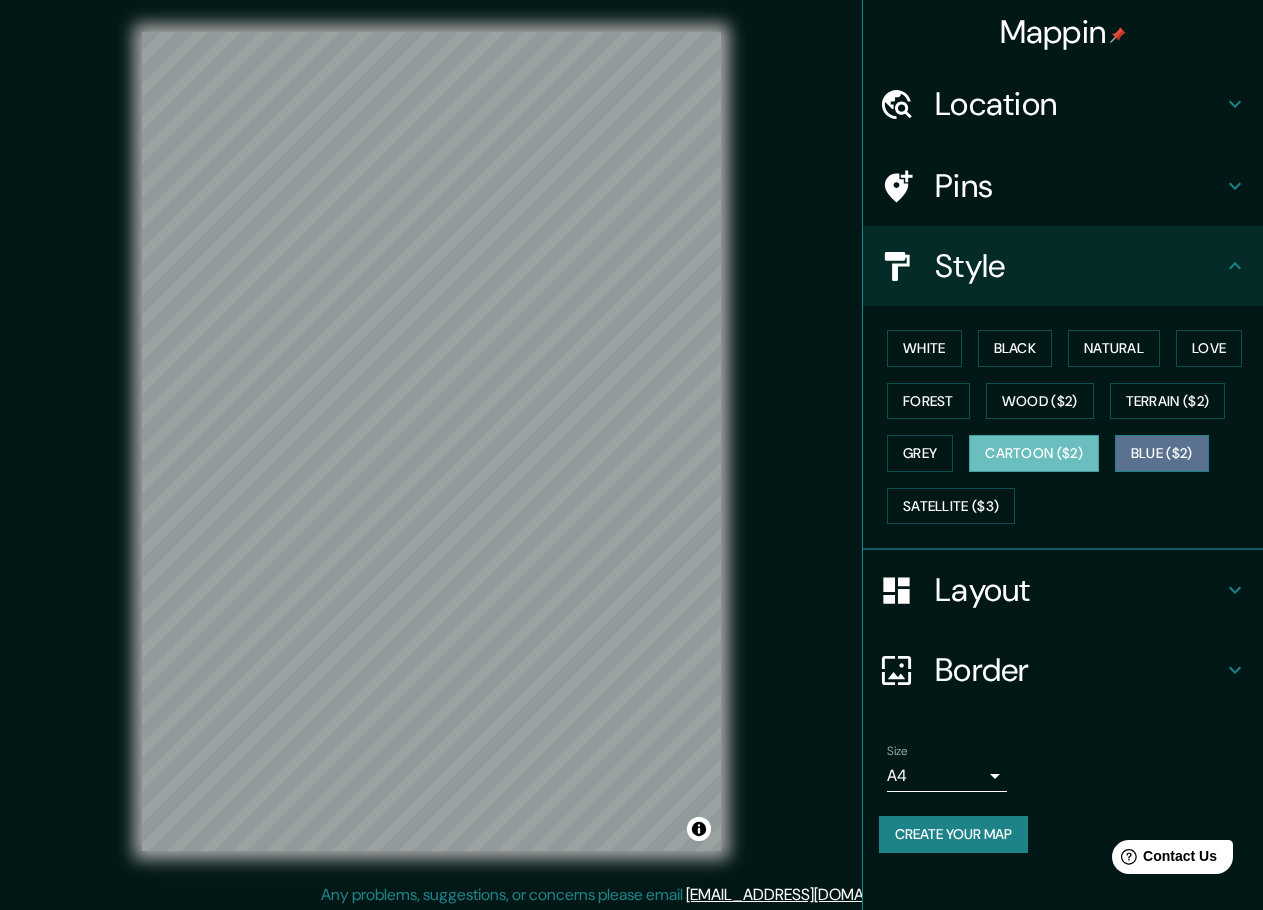click on "Blue ($2)" at bounding box center [1162, 453] 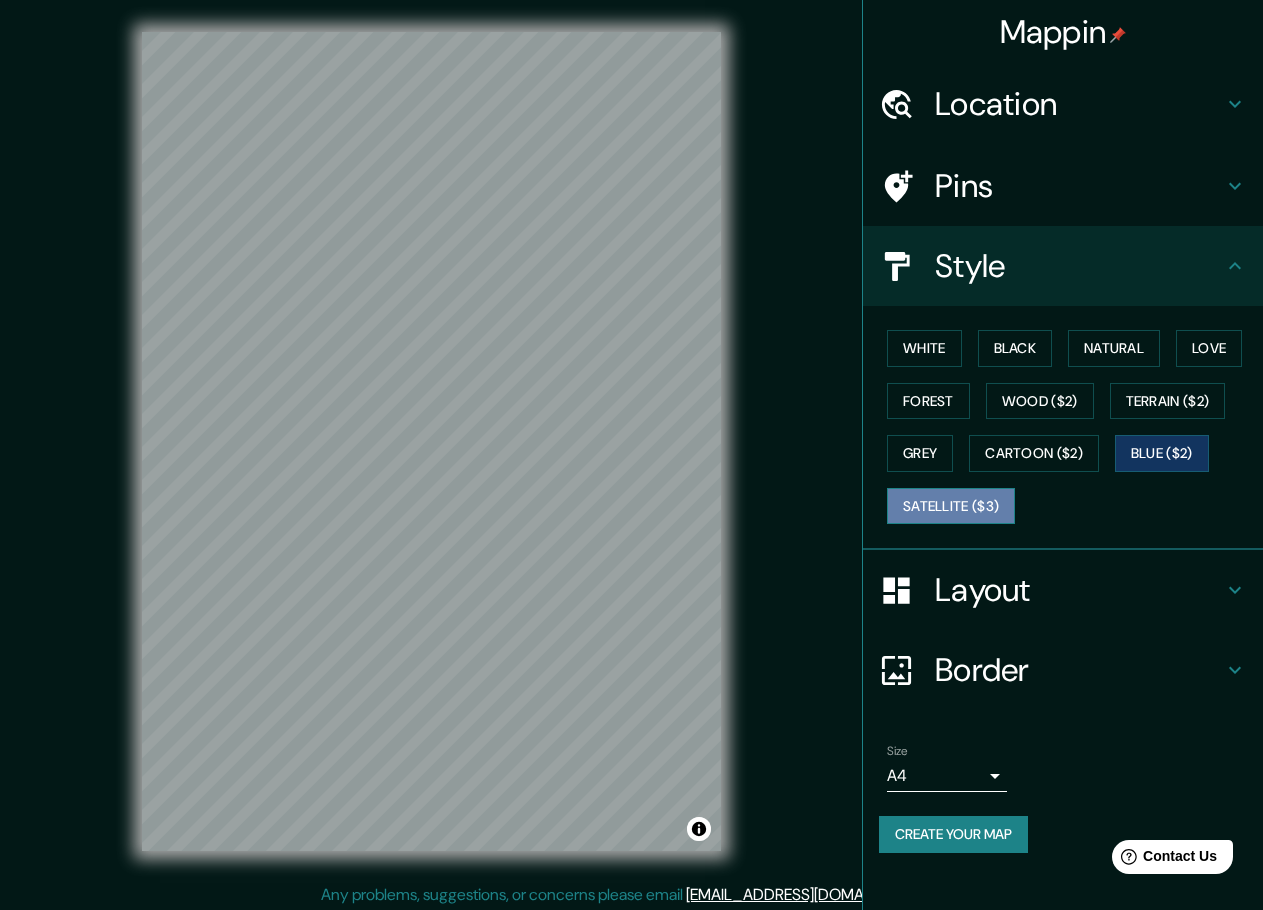 click on "Satellite ($3)" at bounding box center (951, 506) 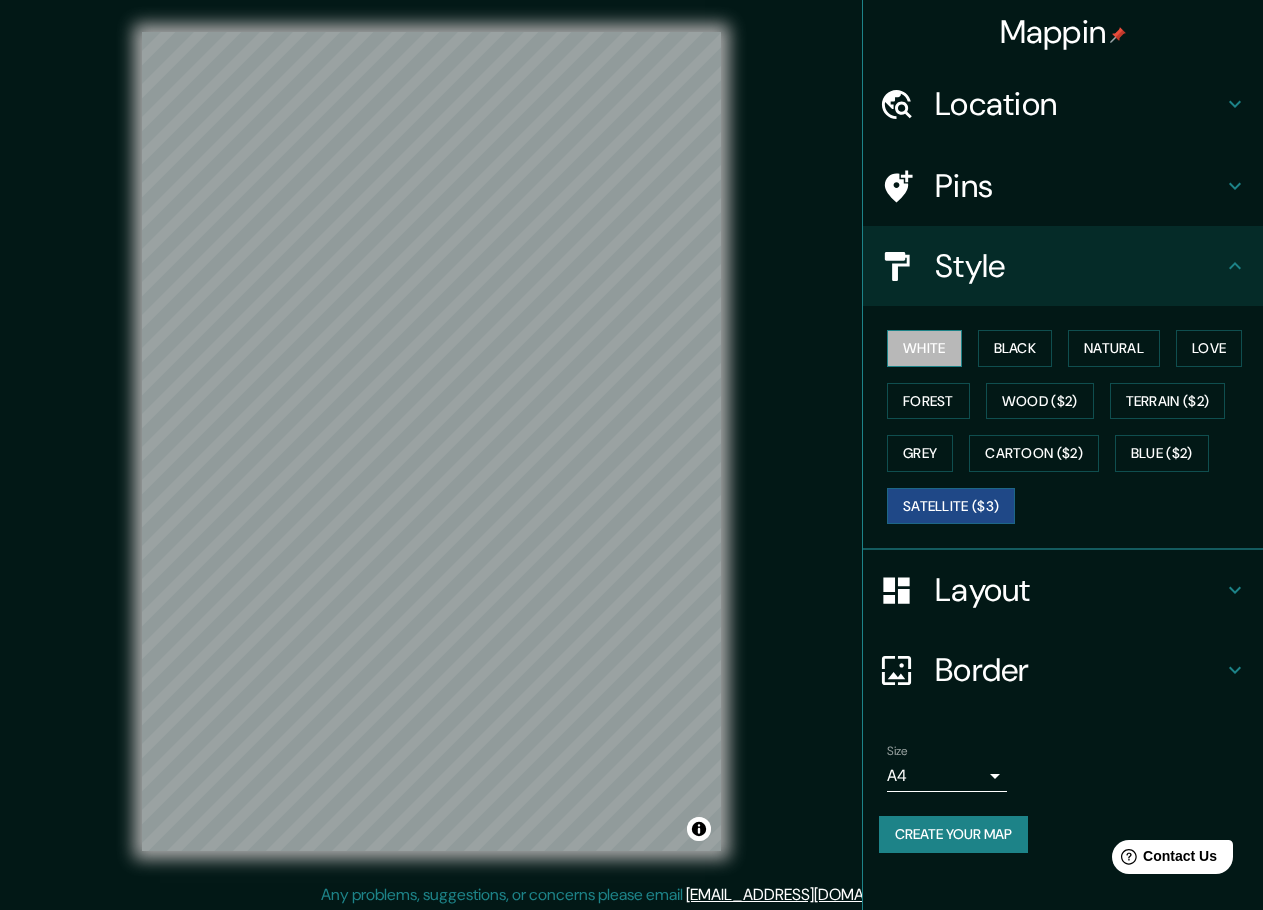 click on "White" at bounding box center (924, 348) 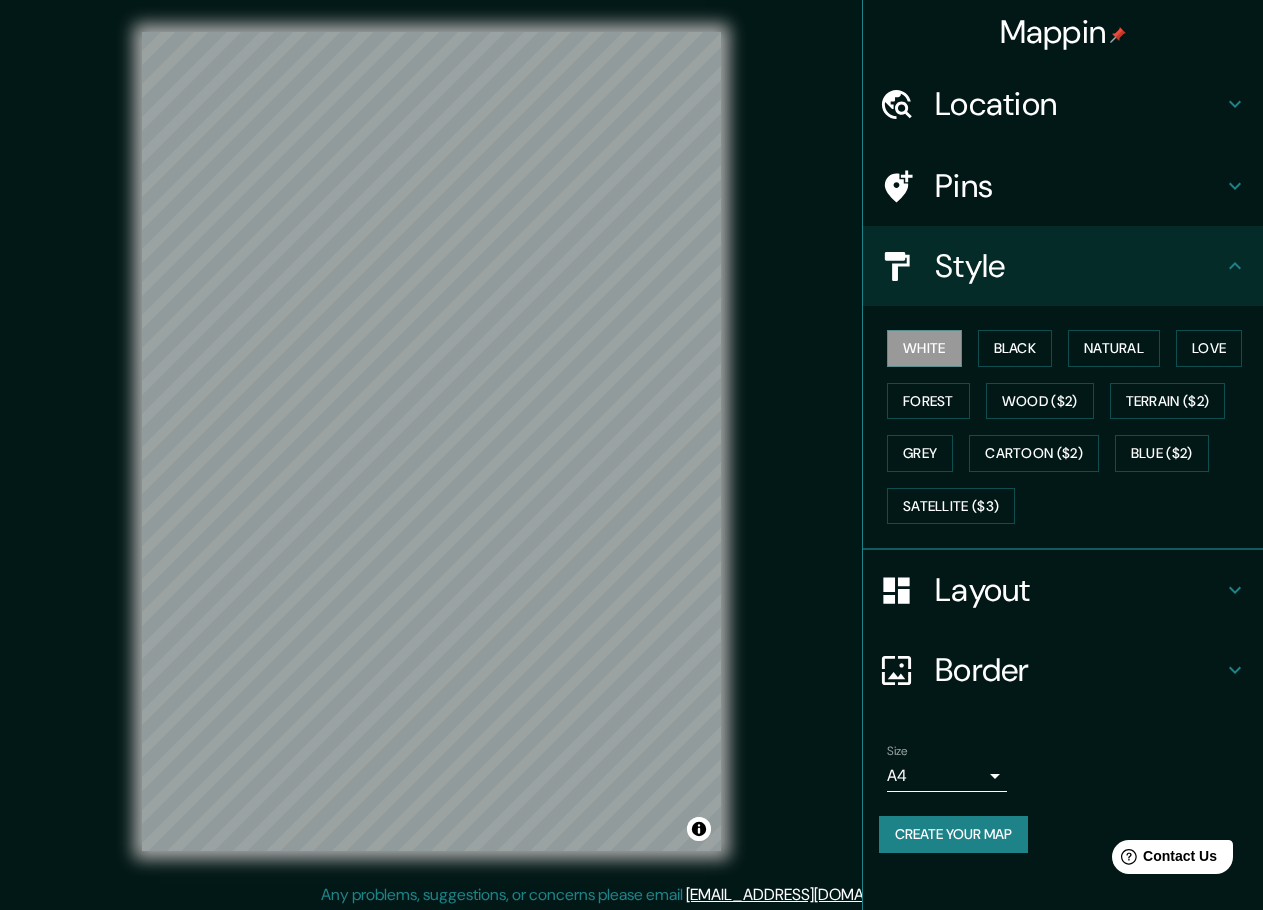 click on "Style" at bounding box center [1079, 266] 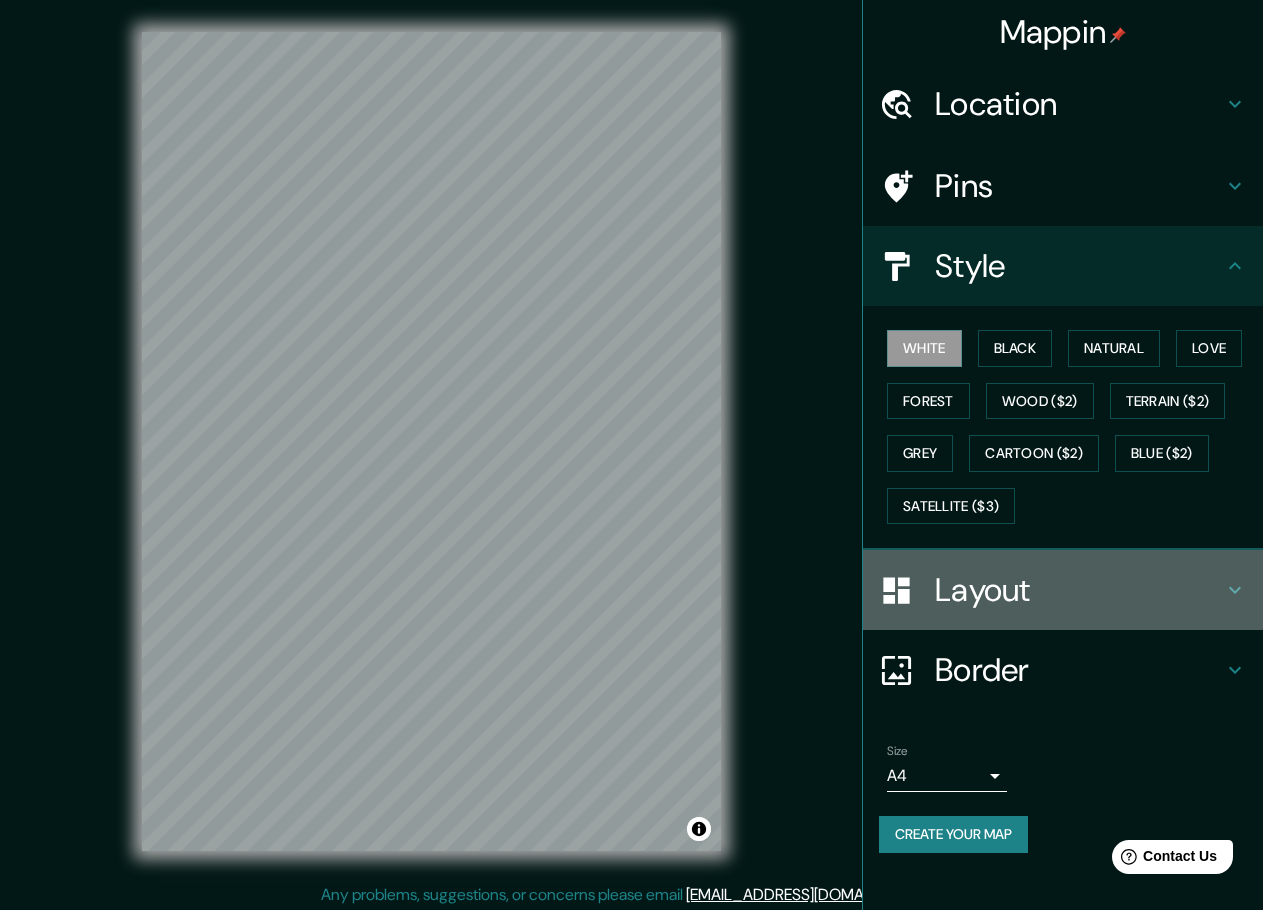 click on "Layout" at bounding box center (1079, 590) 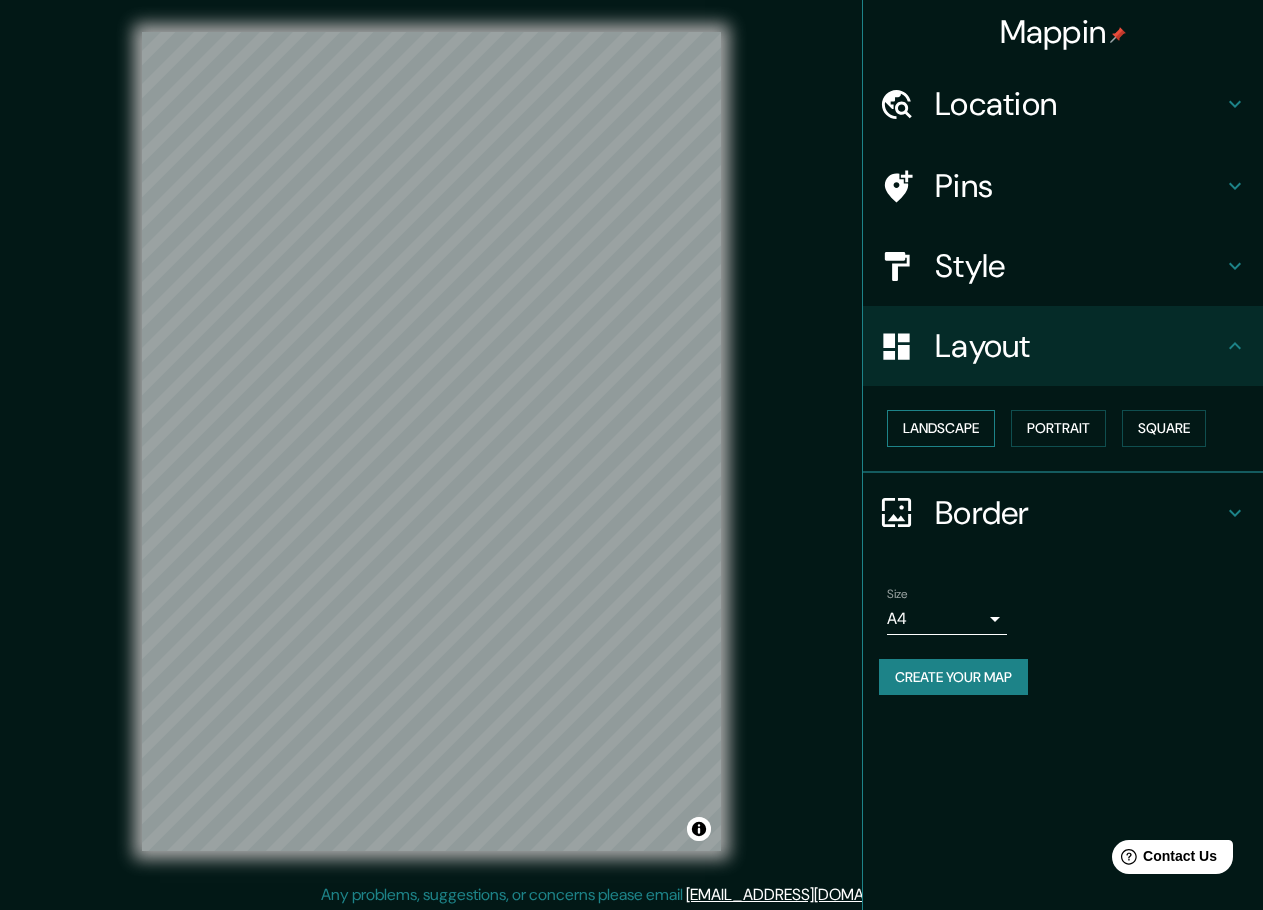click on "Landscape" at bounding box center [941, 428] 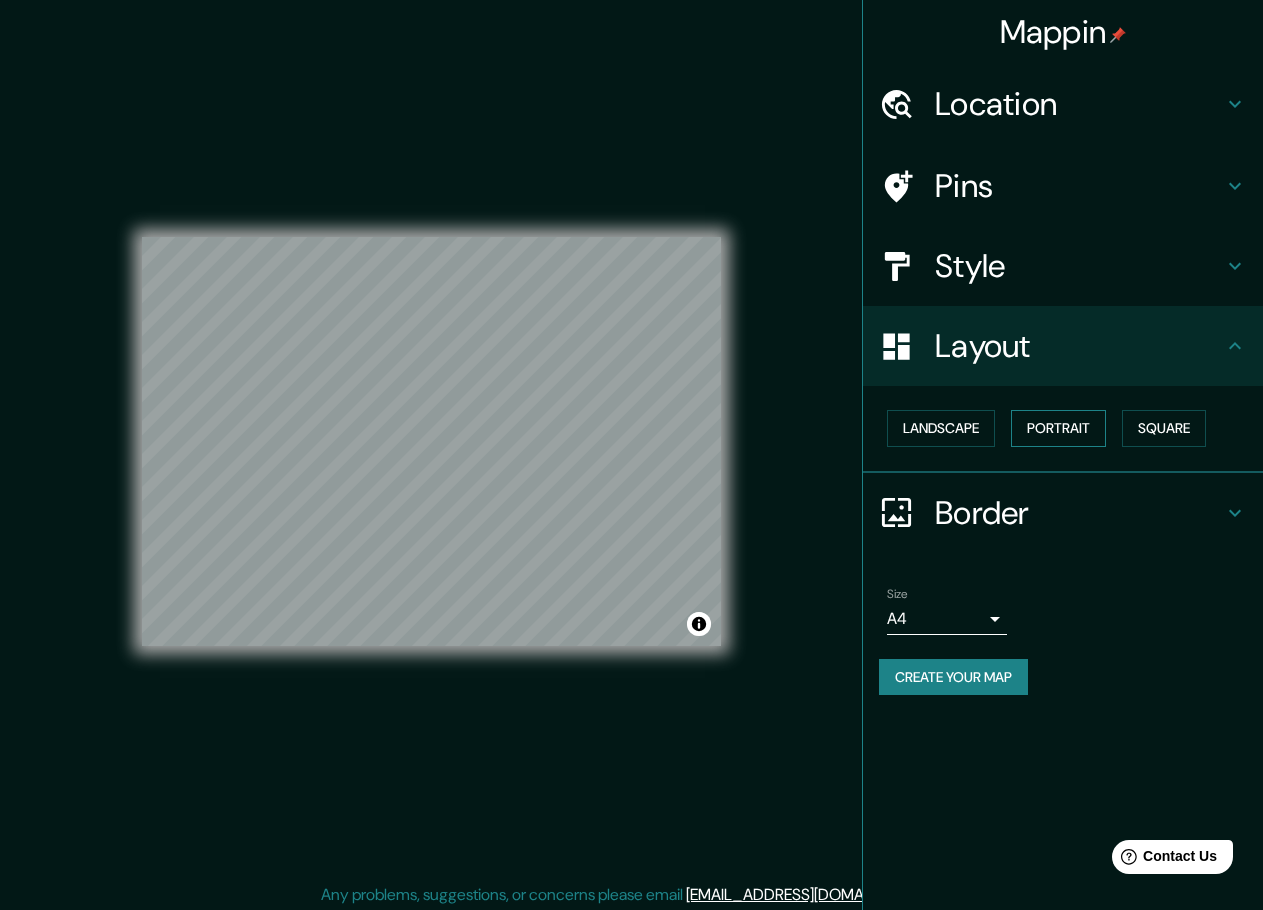 click on "Portrait" at bounding box center (1058, 428) 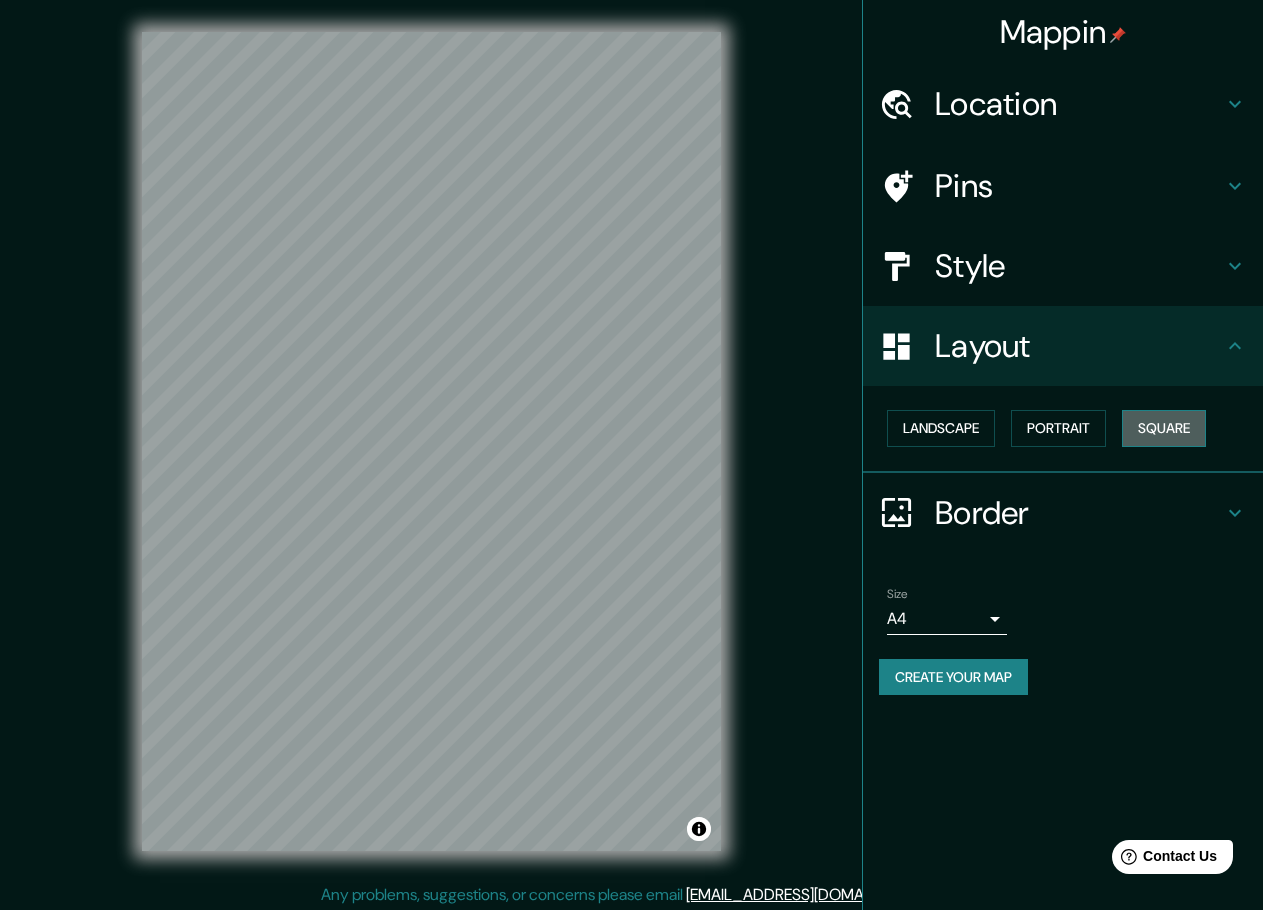click on "Square" at bounding box center [1164, 428] 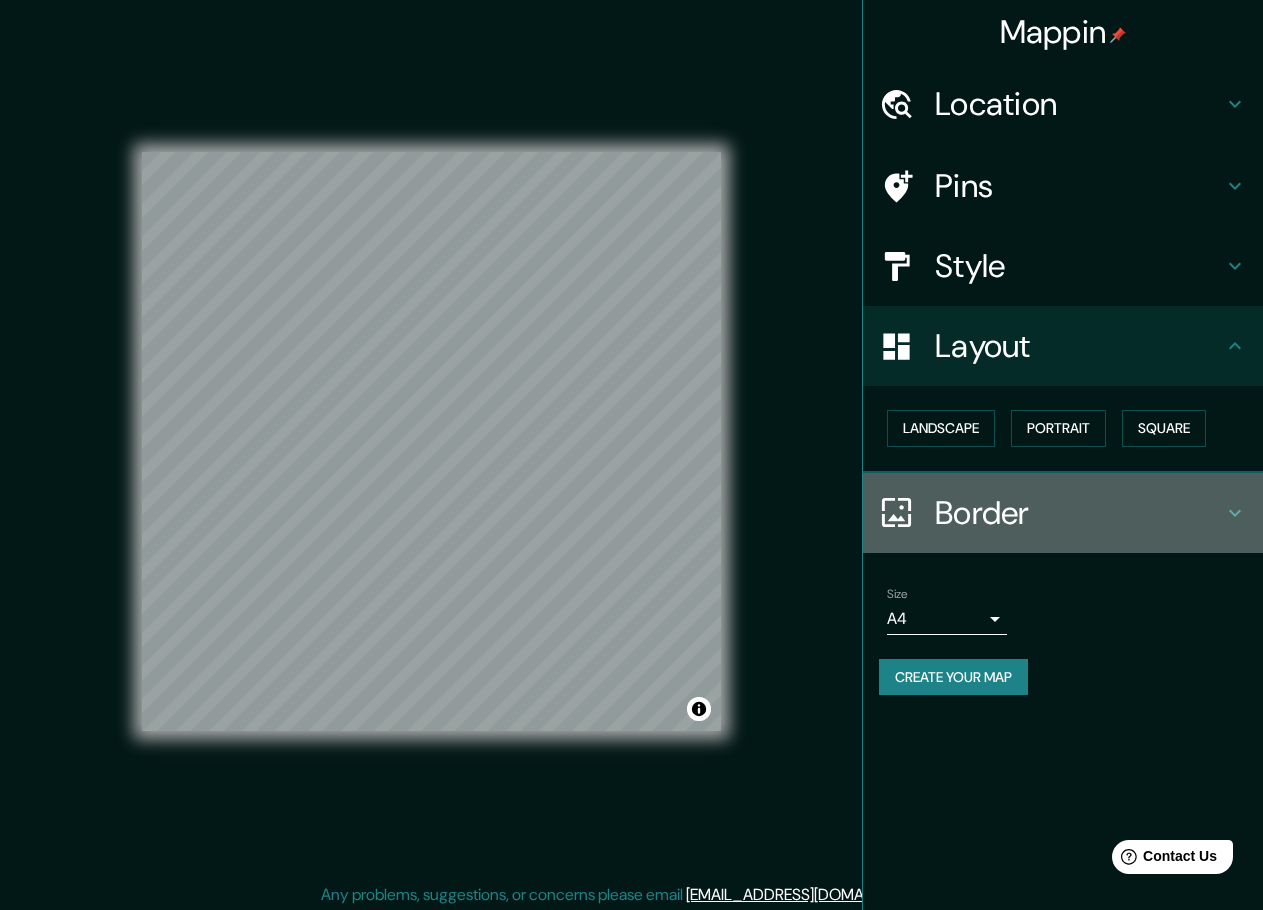 click on "Border" at bounding box center (1079, 513) 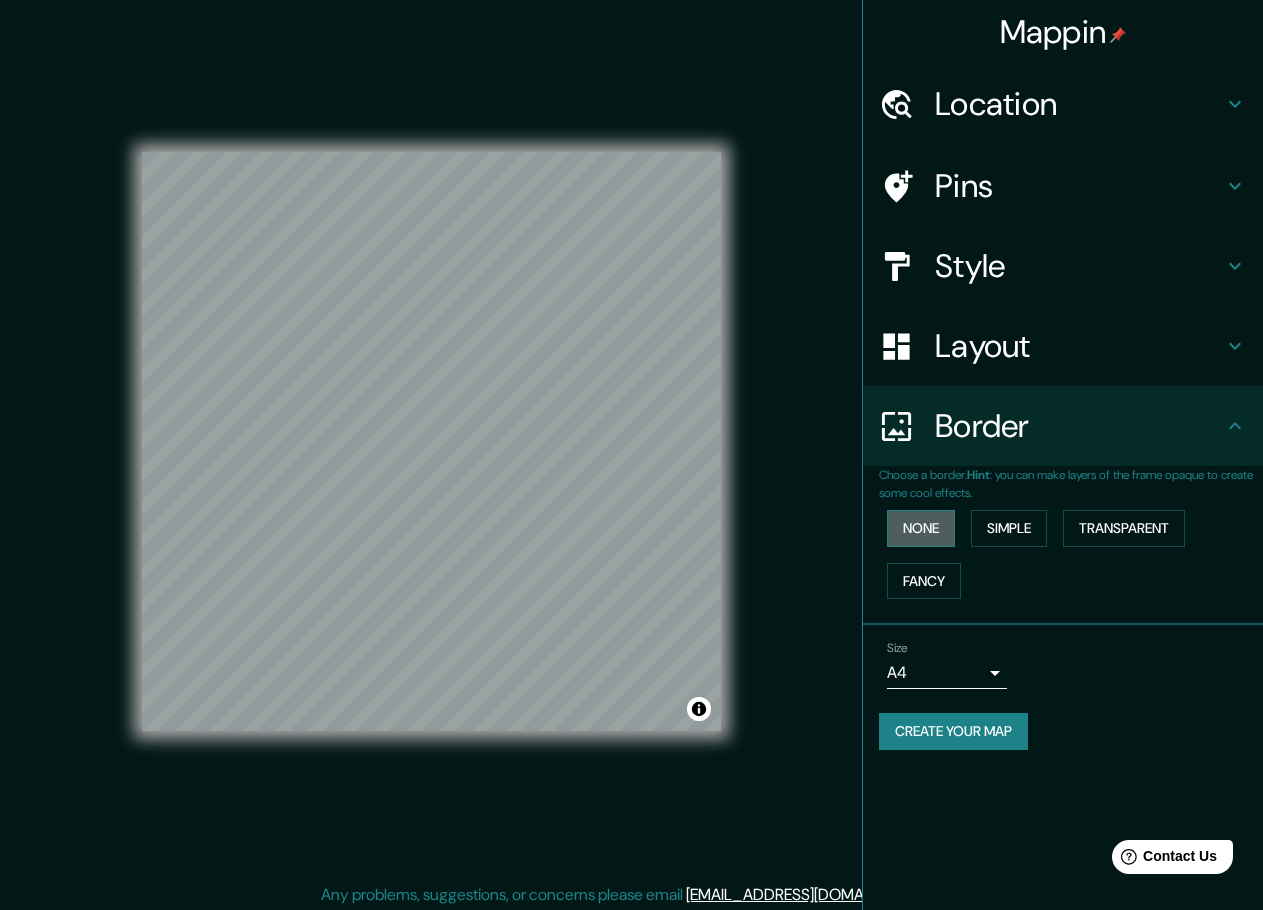 click on "None" at bounding box center [921, 528] 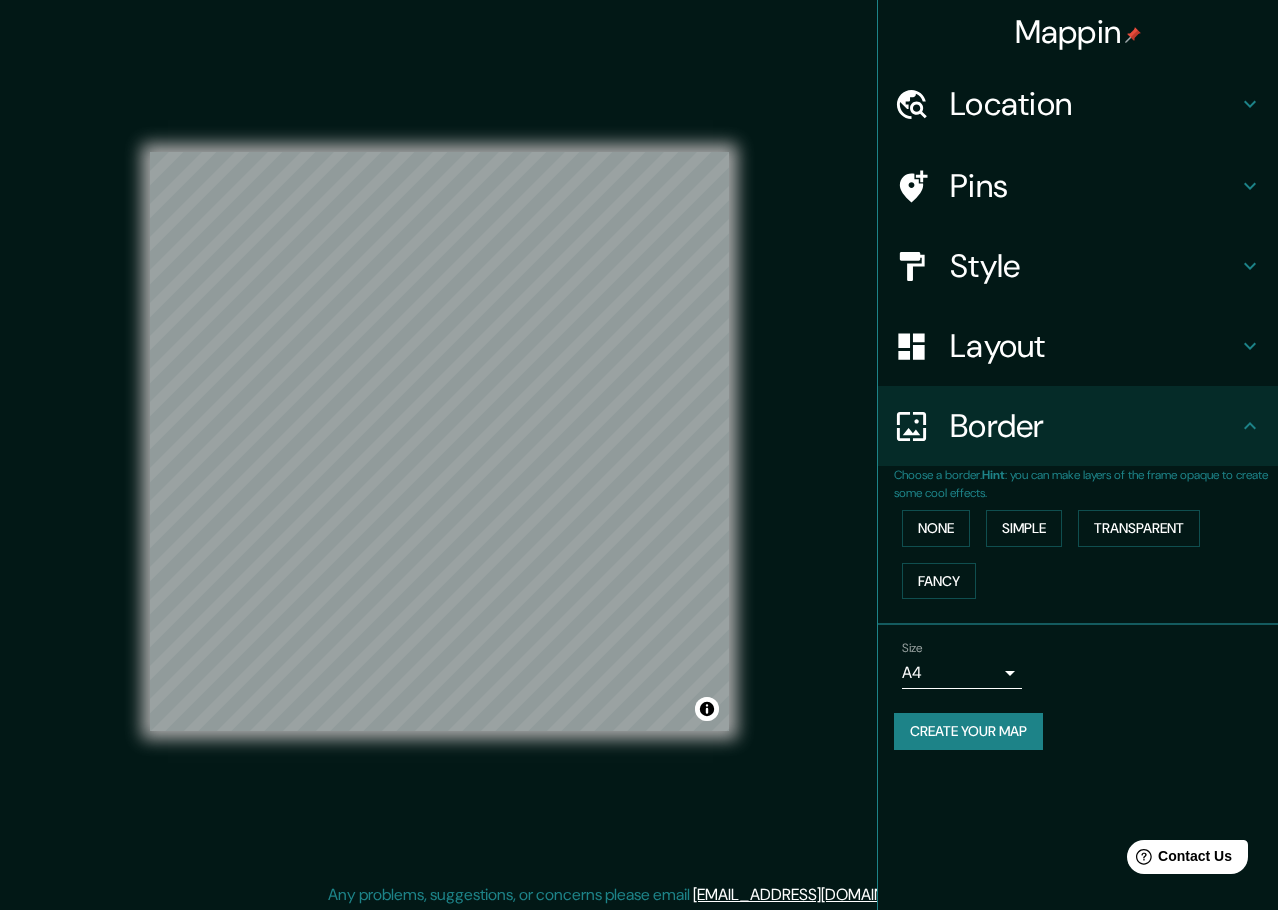 click on "Mappin Location [GEOGRAPHIC_DATA], [GEOGRAPHIC_DATA], [GEOGRAPHIC_DATA] Pins Style Layout Border Choose a border.  Hint : you can make layers of the frame opaque to create some cool effects. None Simple Transparent Fancy Size A4 single Create your map © Mapbox   © OpenStreetMap   Improve this map Any problems, suggestions, or concerns please email    [EMAIL_ADDRESS][DOMAIN_NAME] . . ." at bounding box center [639, 455] 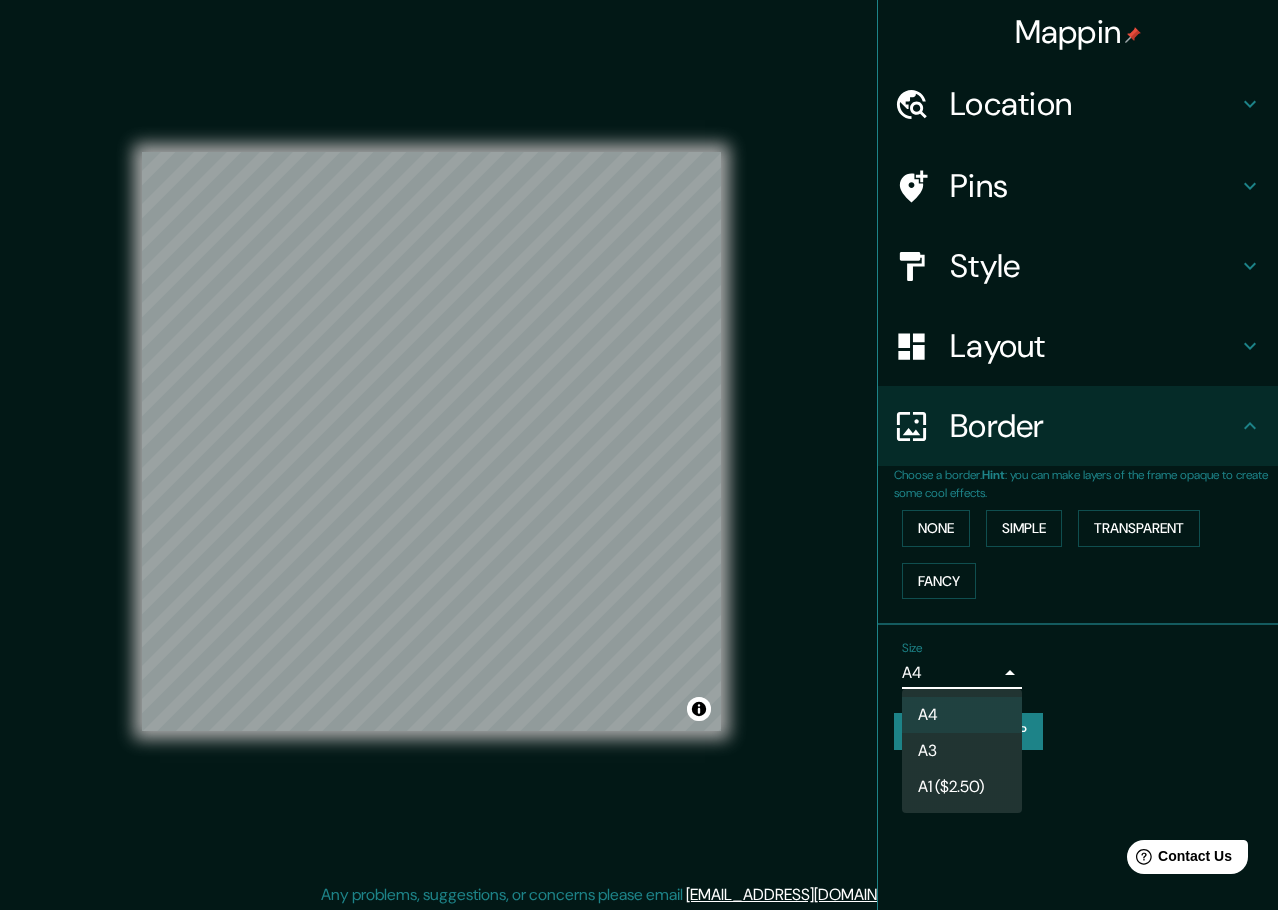 click at bounding box center (639, 455) 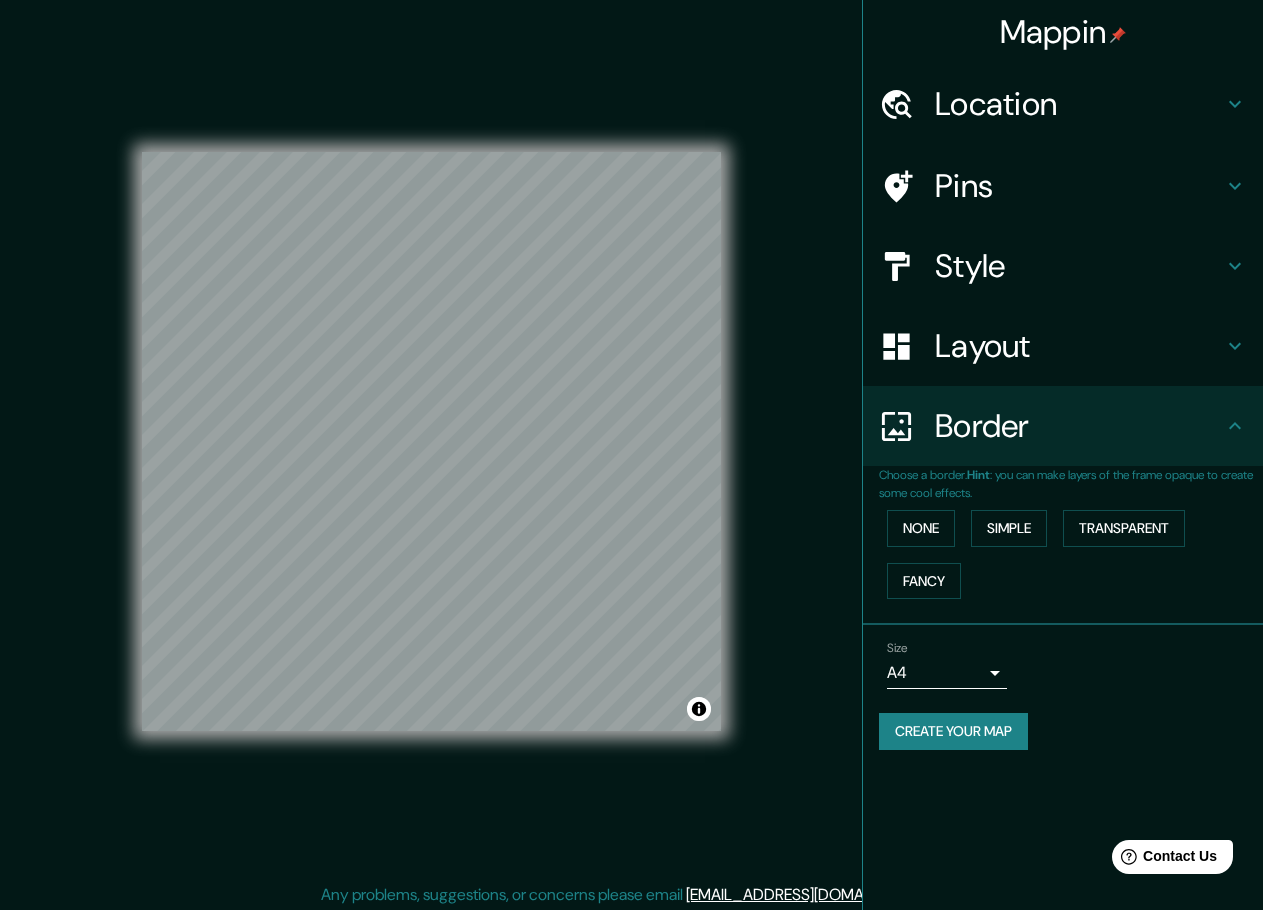 click on "Create your map" at bounding box center (953, 731) 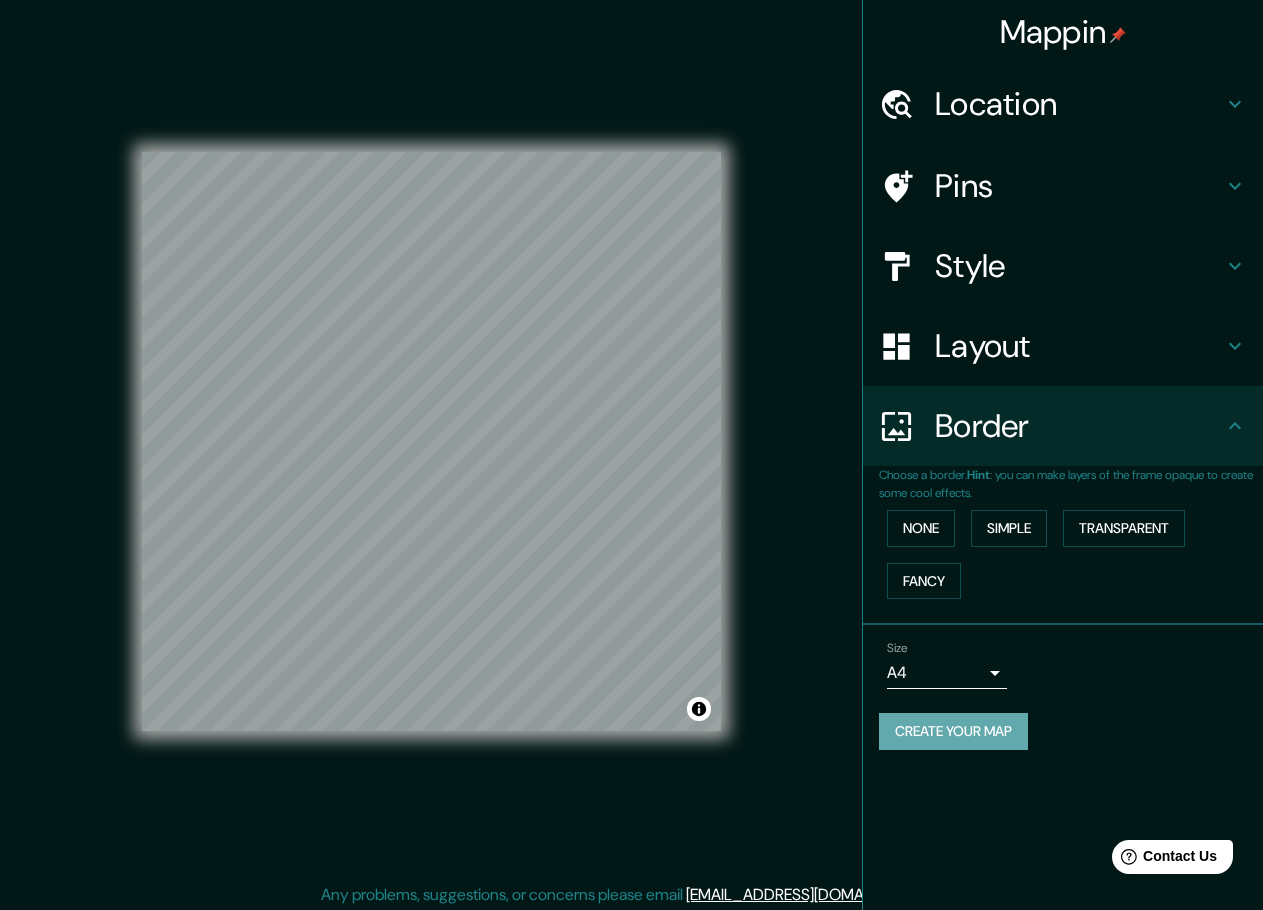 click on "Create your map" at bounding box center [953, 731] 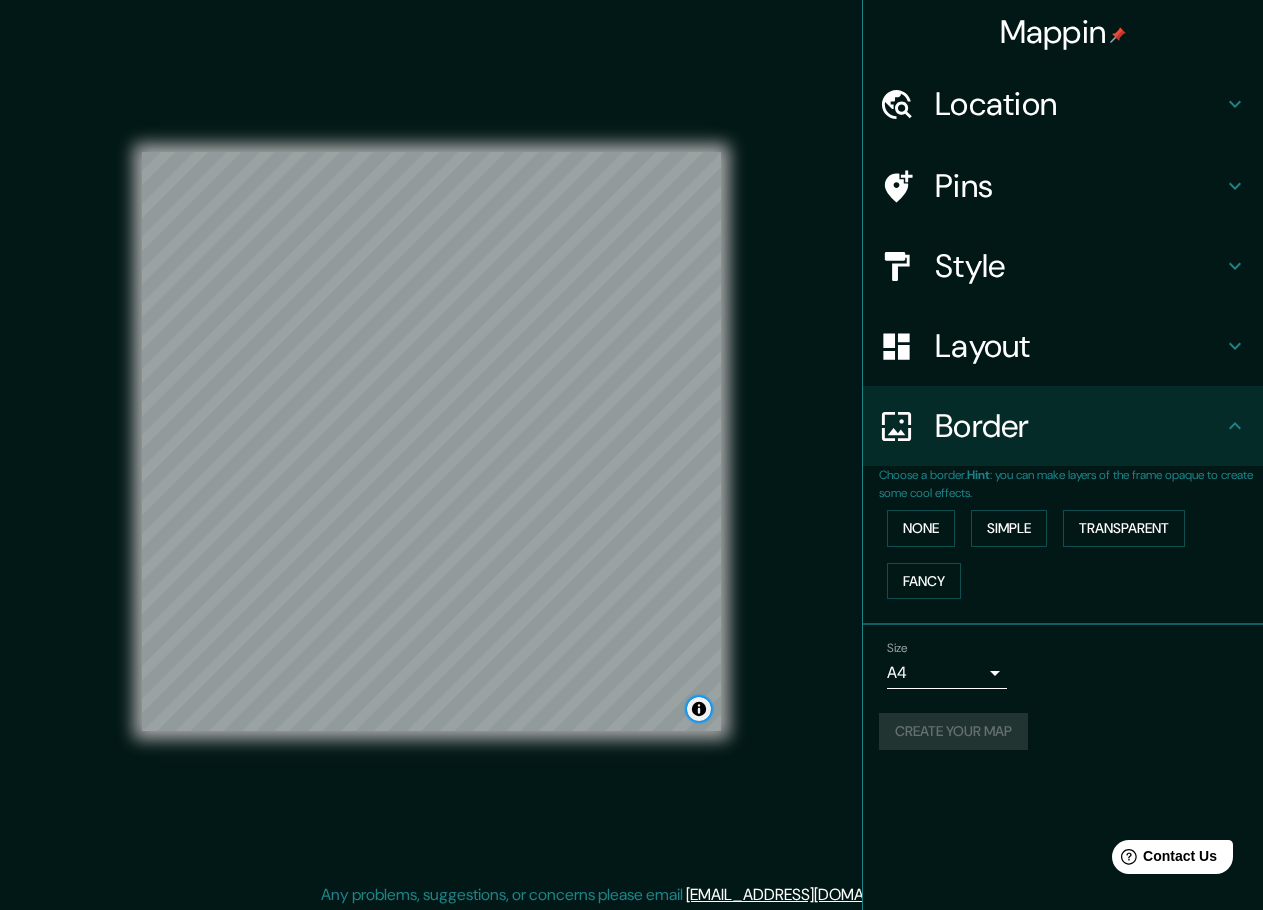 click at bounding box center (699, 709) 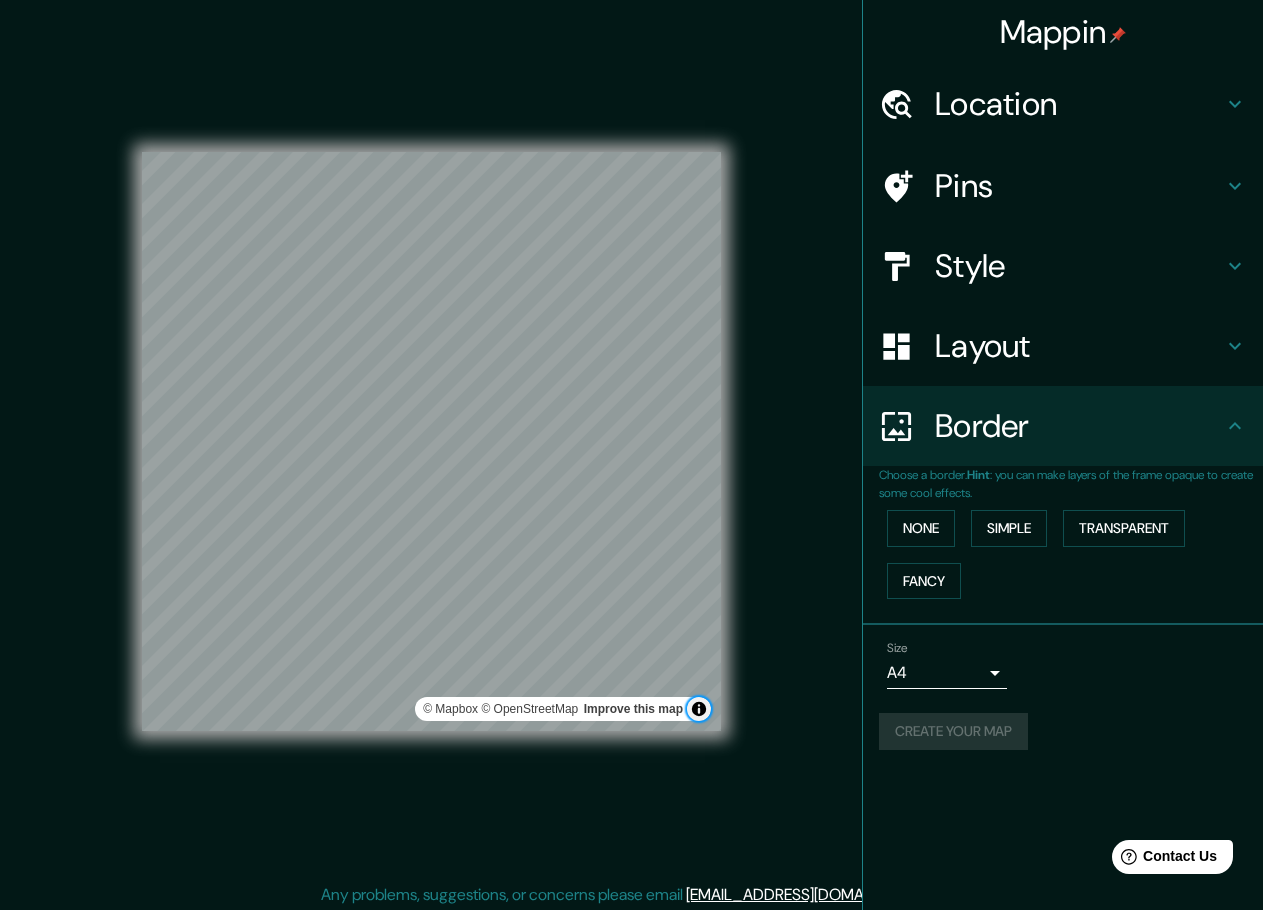 click at bounding box center [699, 709] 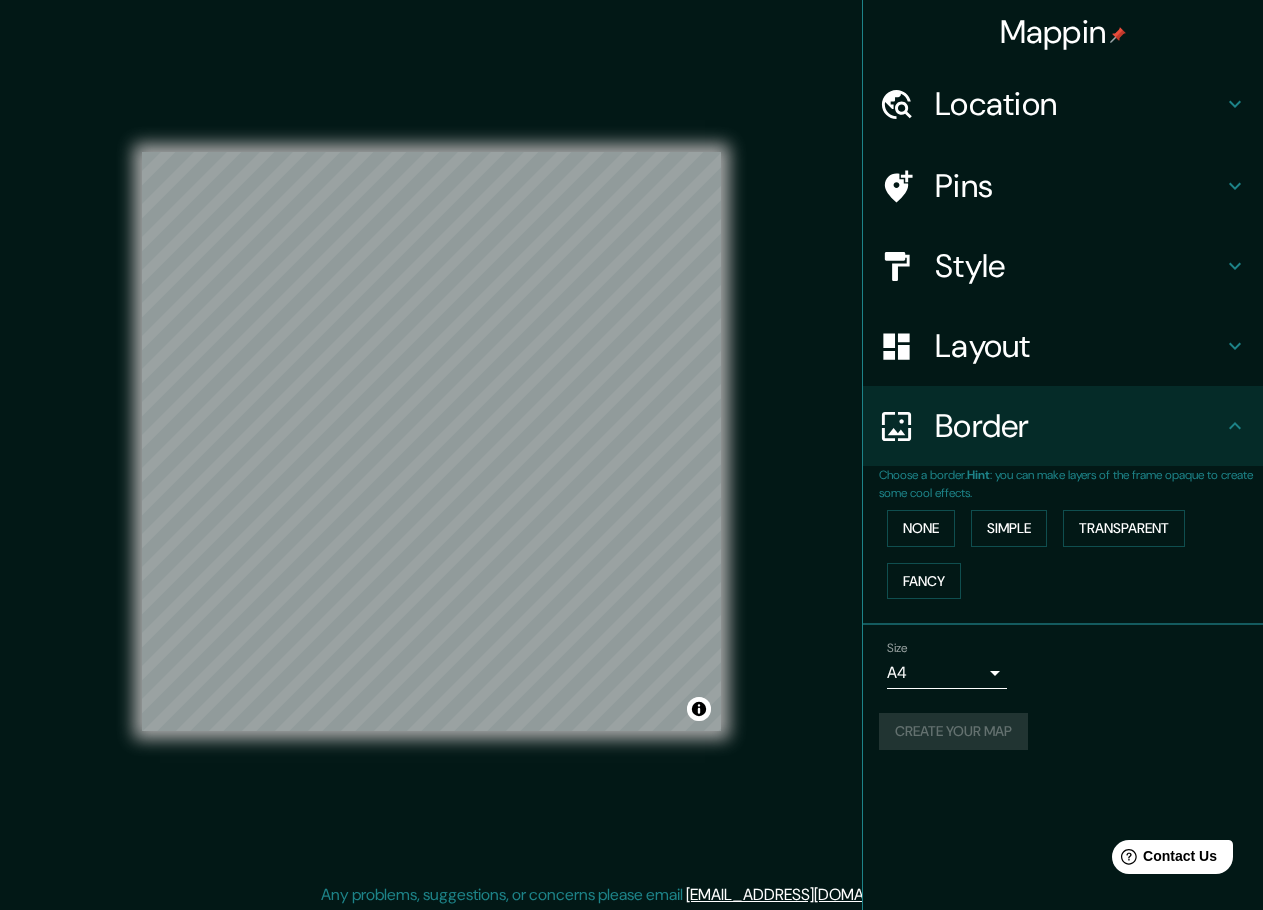 click on "Mappin Location [GEOGRAPHIC_DATA], [GEOGRAPHIC_DATA], [GEOGRAPHIC_DATA] Pins Style Layout Border Choose a border.  Hint : you can make layers of the frame opaque to create some cool effects. None Simple Transparent Fancy Size A4 single Create your map © Mapbox   © OpenStreetMap   Improve this map Any problems, suggestions, or concerns please email    [EMAIL_ADDRESS][DOMAIN_NAME] . . ." at bounding box center (631, 457) 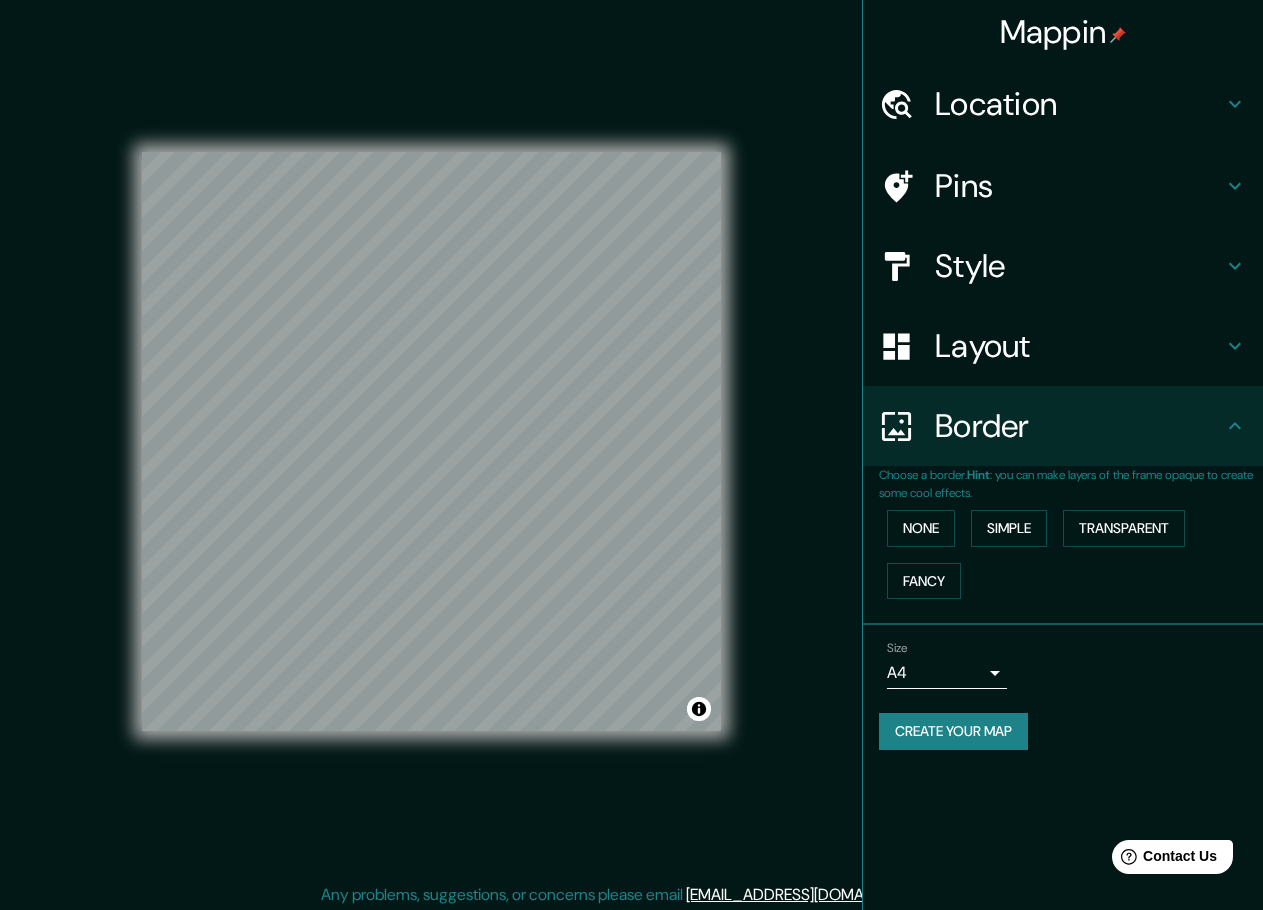 drag, startPoint x: 1044, startPoint y: 0, endPoint x: 915, endPoint y: 841, distance: 850.83606 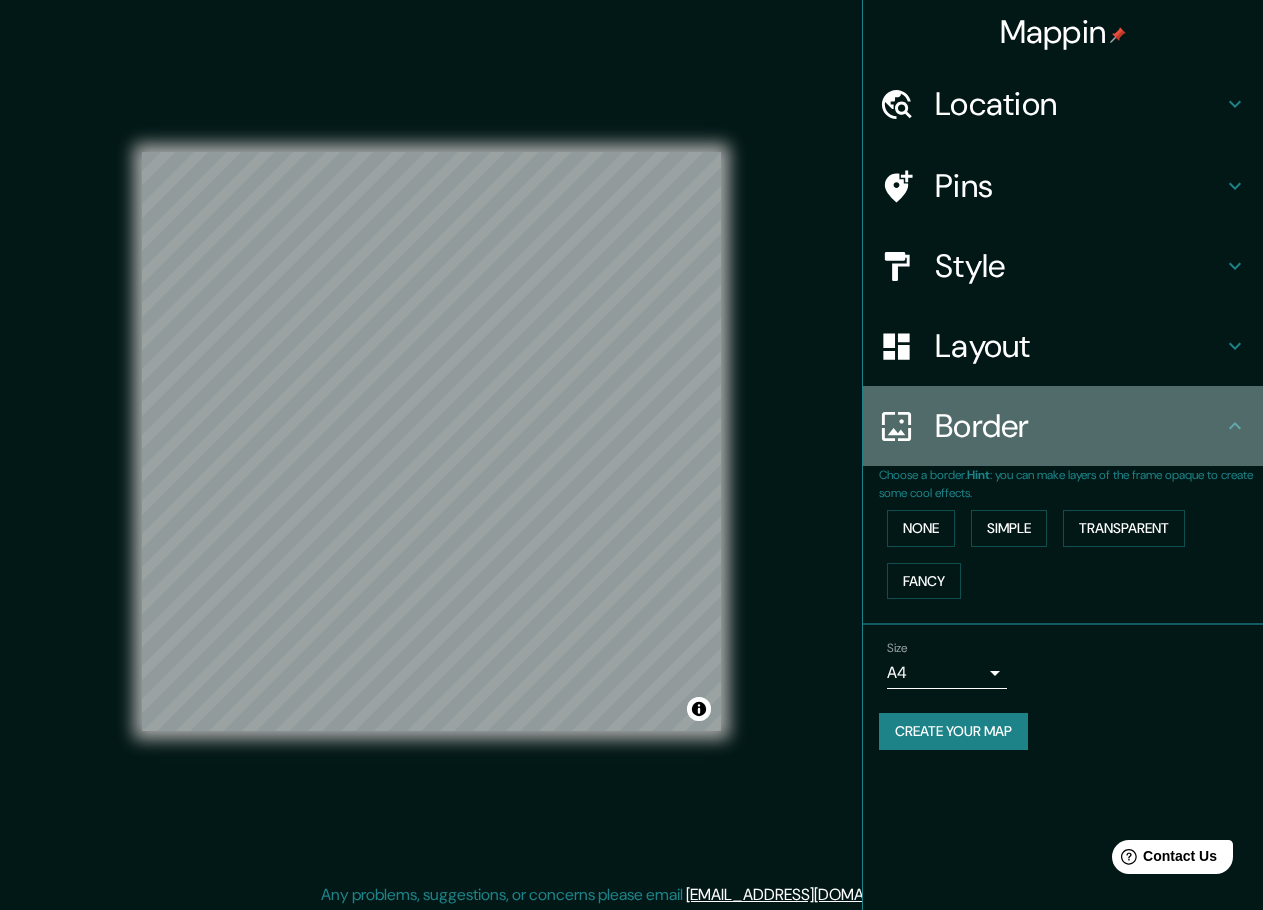 click on "Border" at bounding box center (1063, 426) 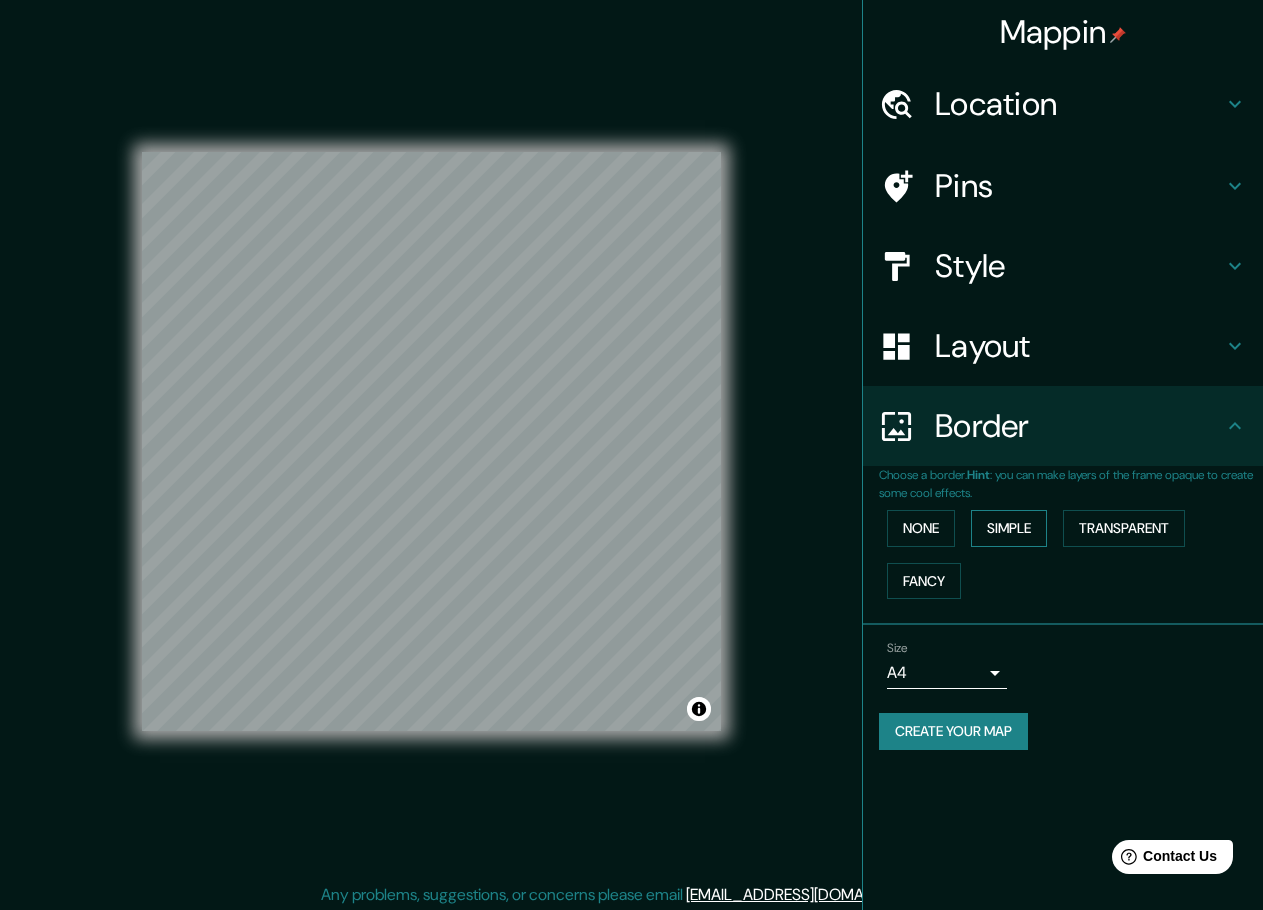 click on "Simple" at bounding box center [1009, 528] 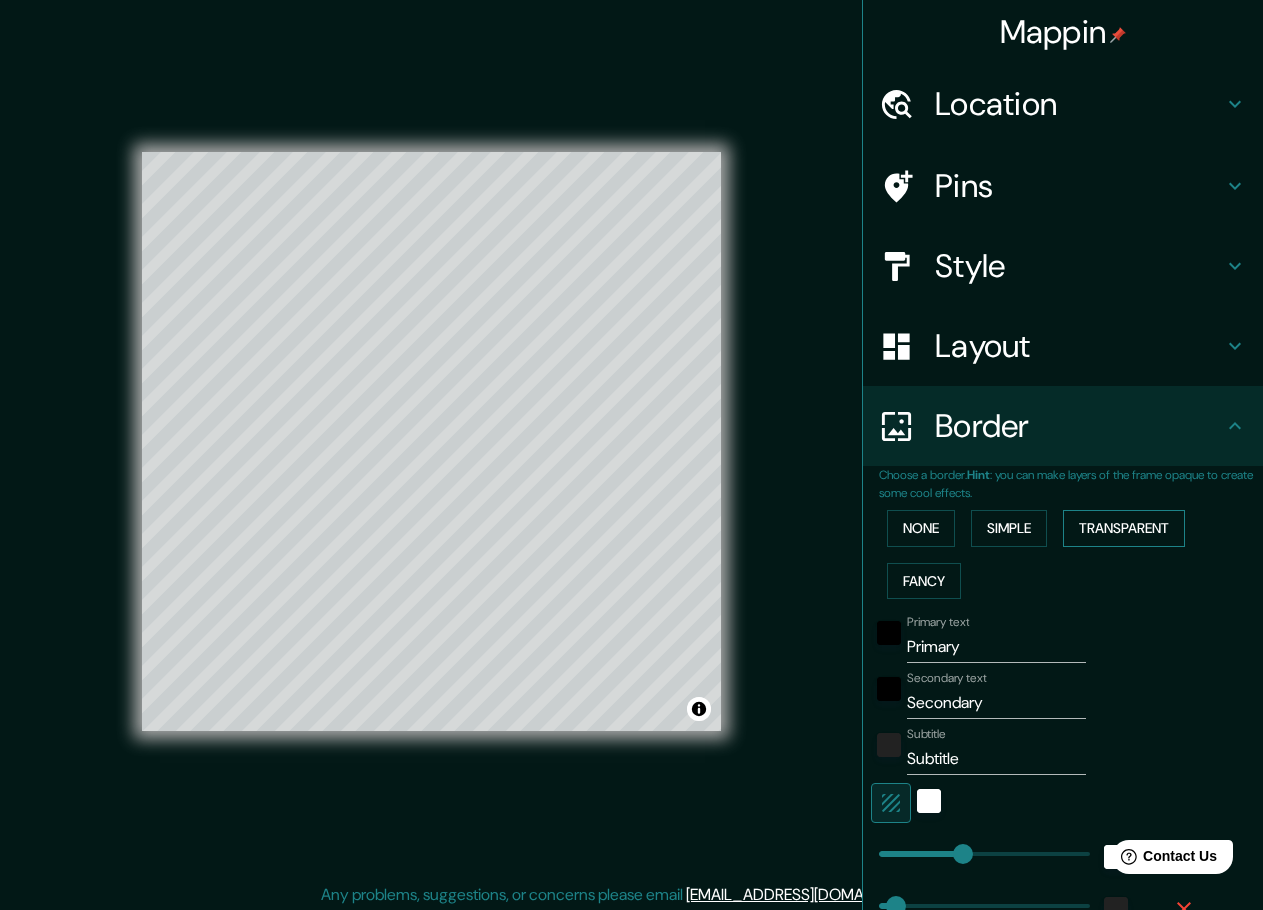 click on "Transparent" at bounding box center [1124, 528] 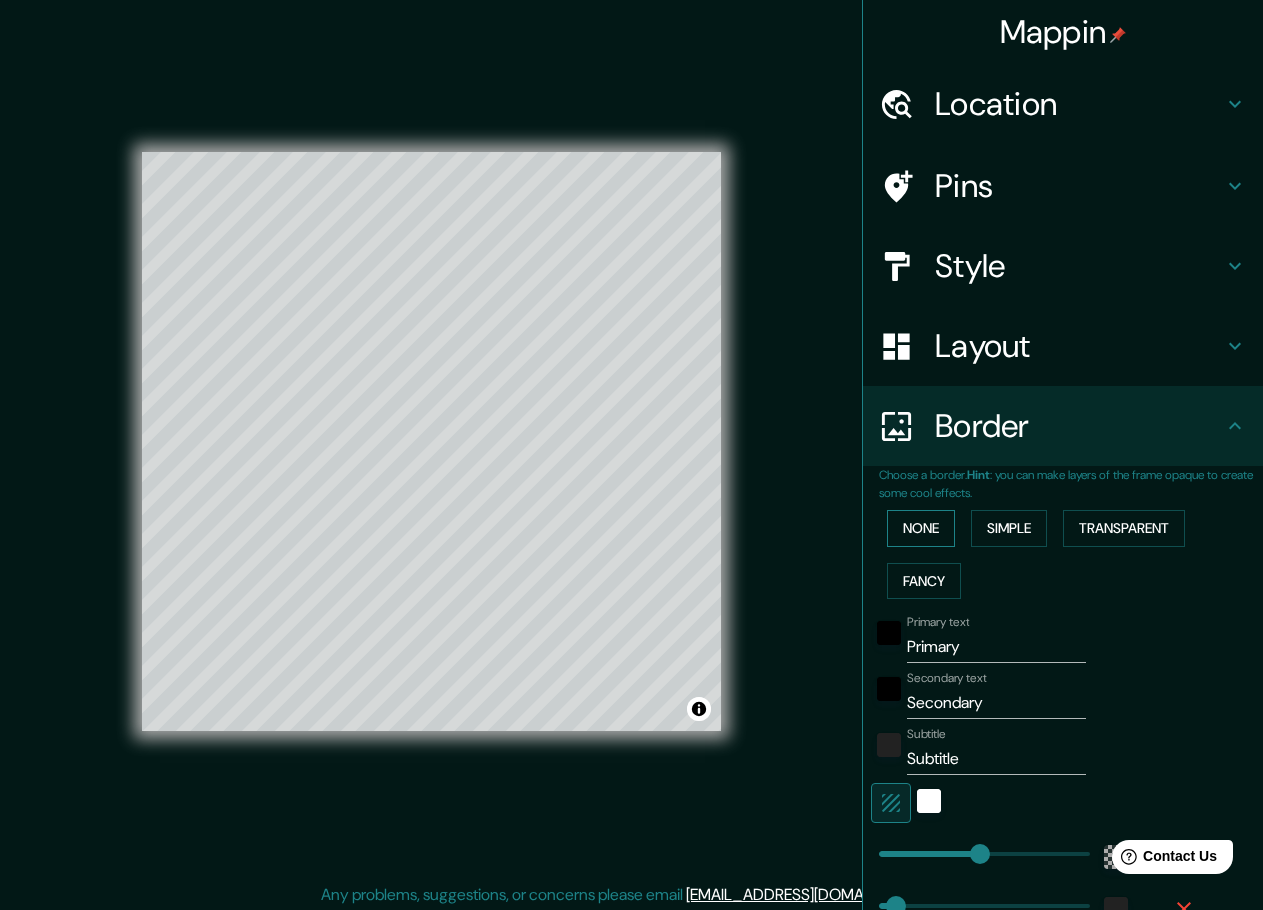 click on "None" at bounding box center (921, 528) 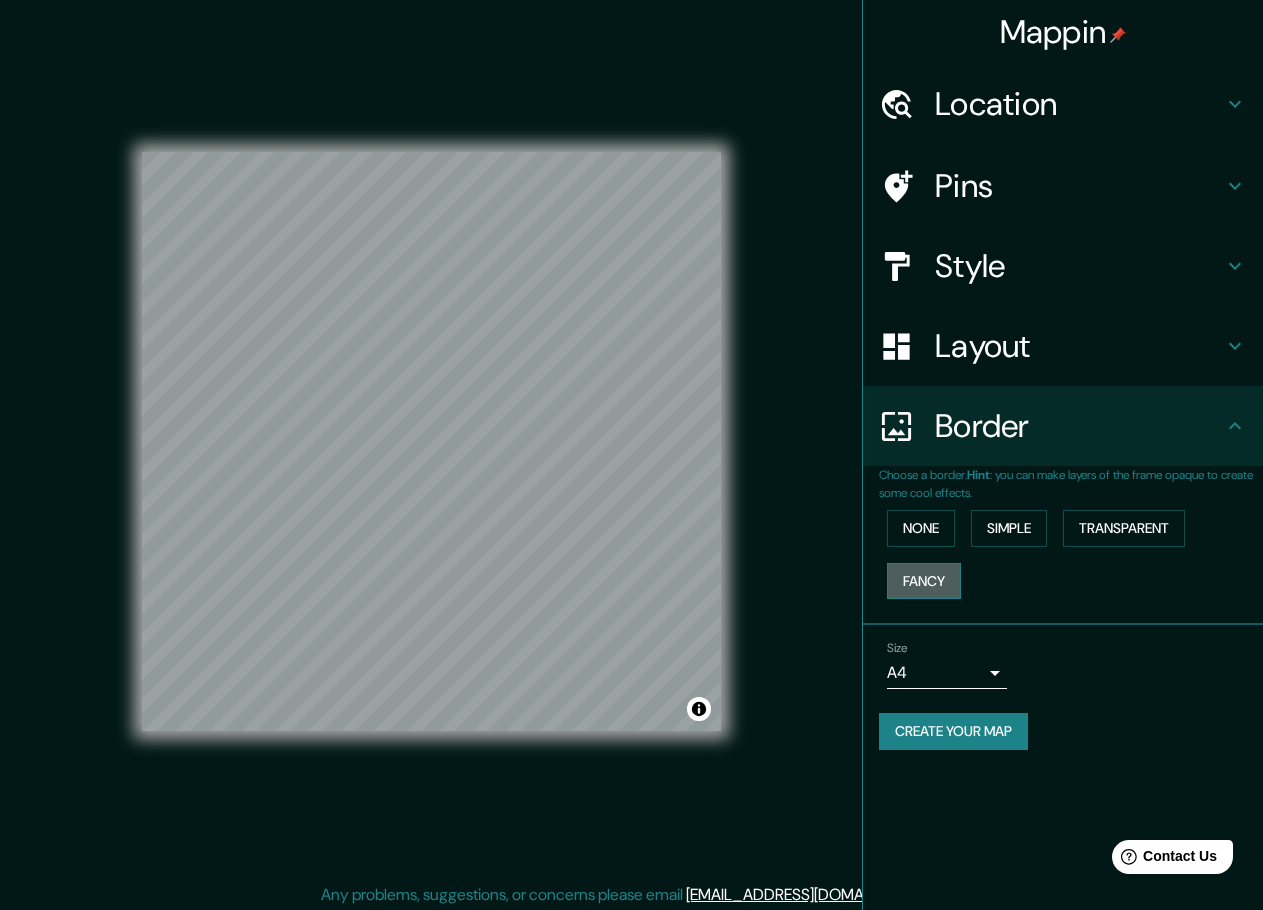 click on "Fancy" at bounding box center (924, 581) 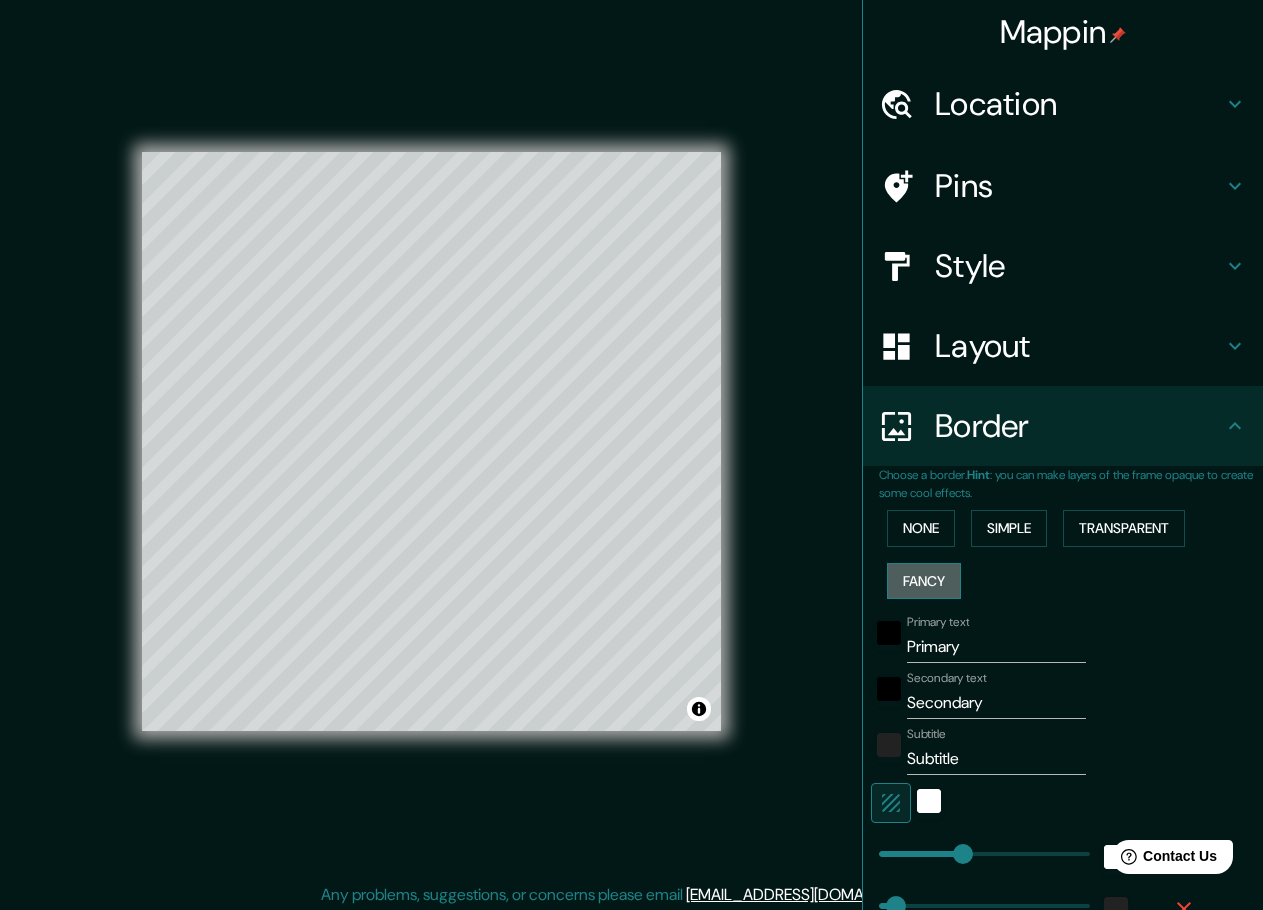 click on "Fancy" at bounding box center [924, 581] 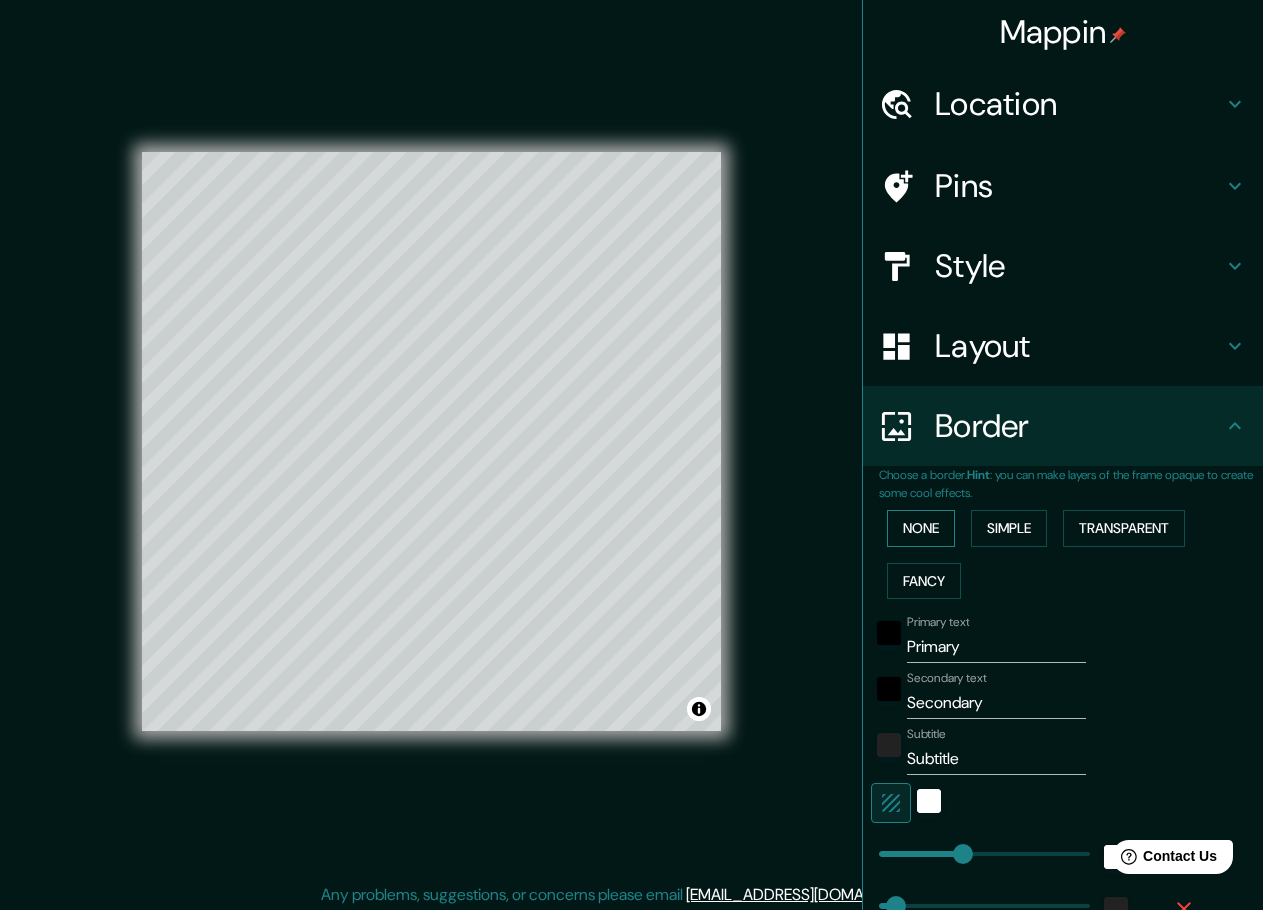 click on "None" at bounding box center (921, 528) 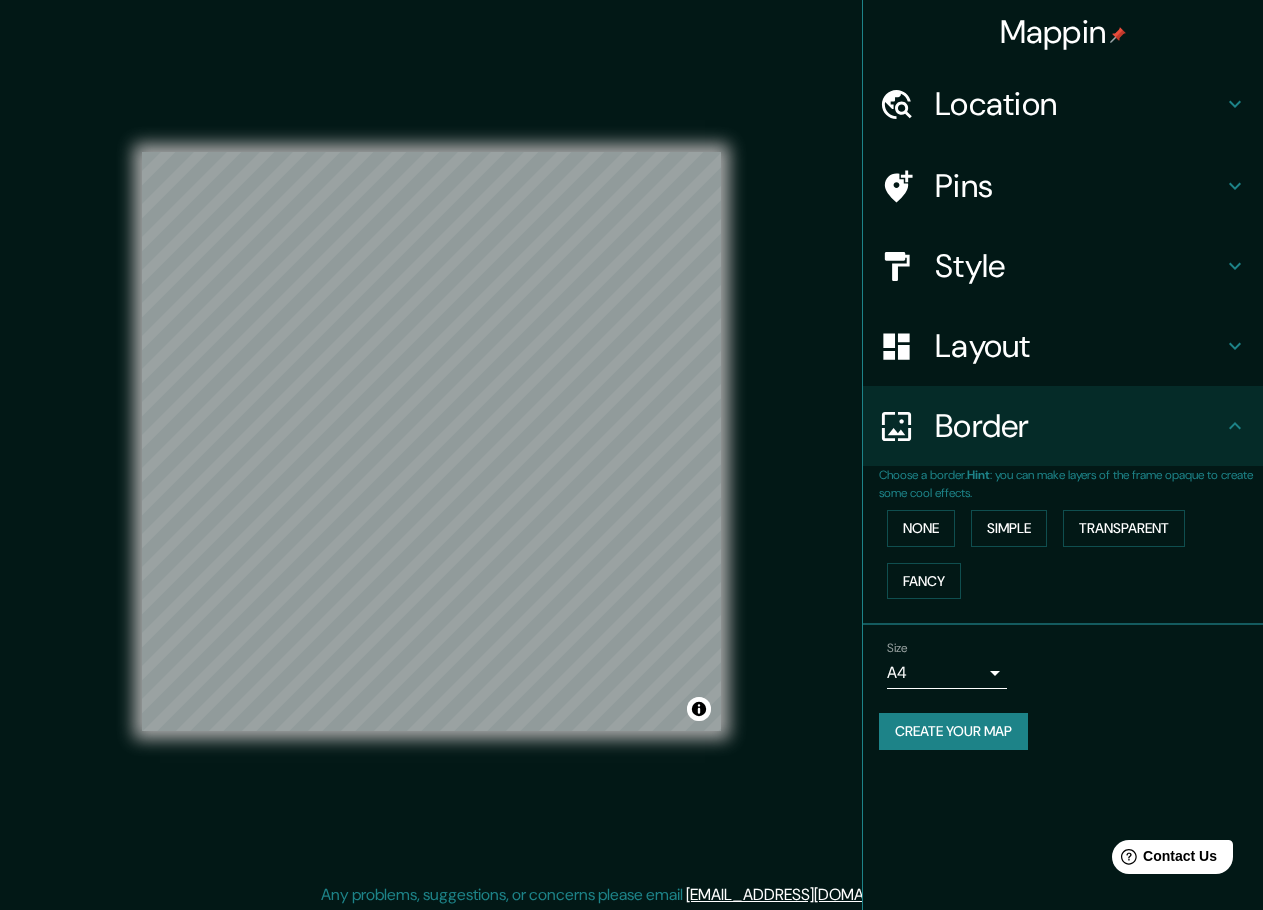 type 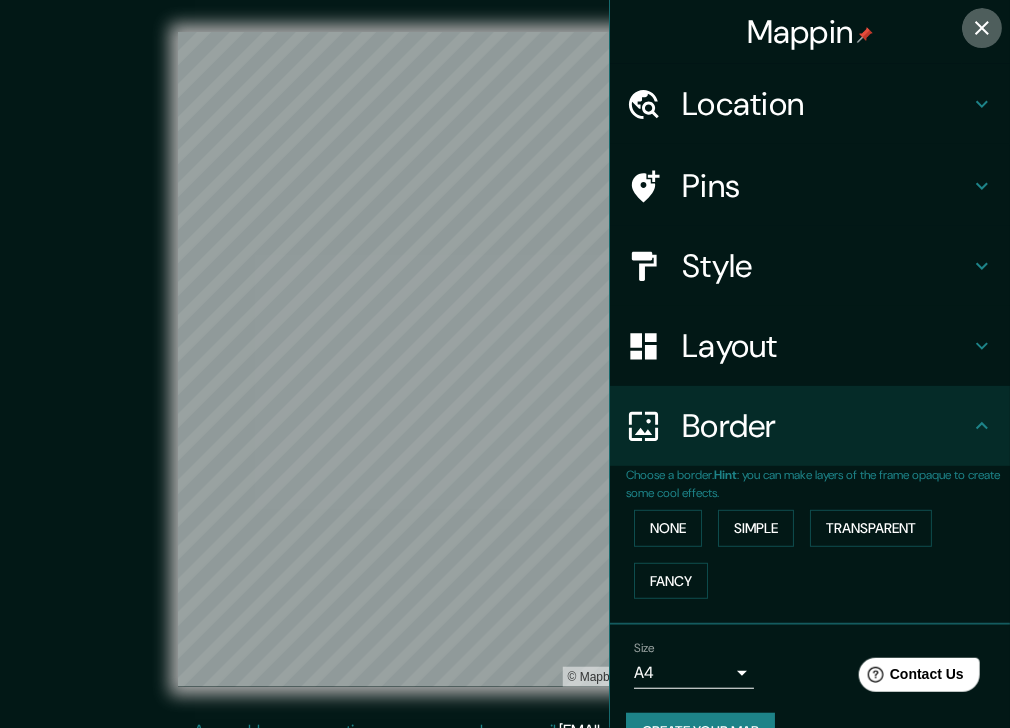 click 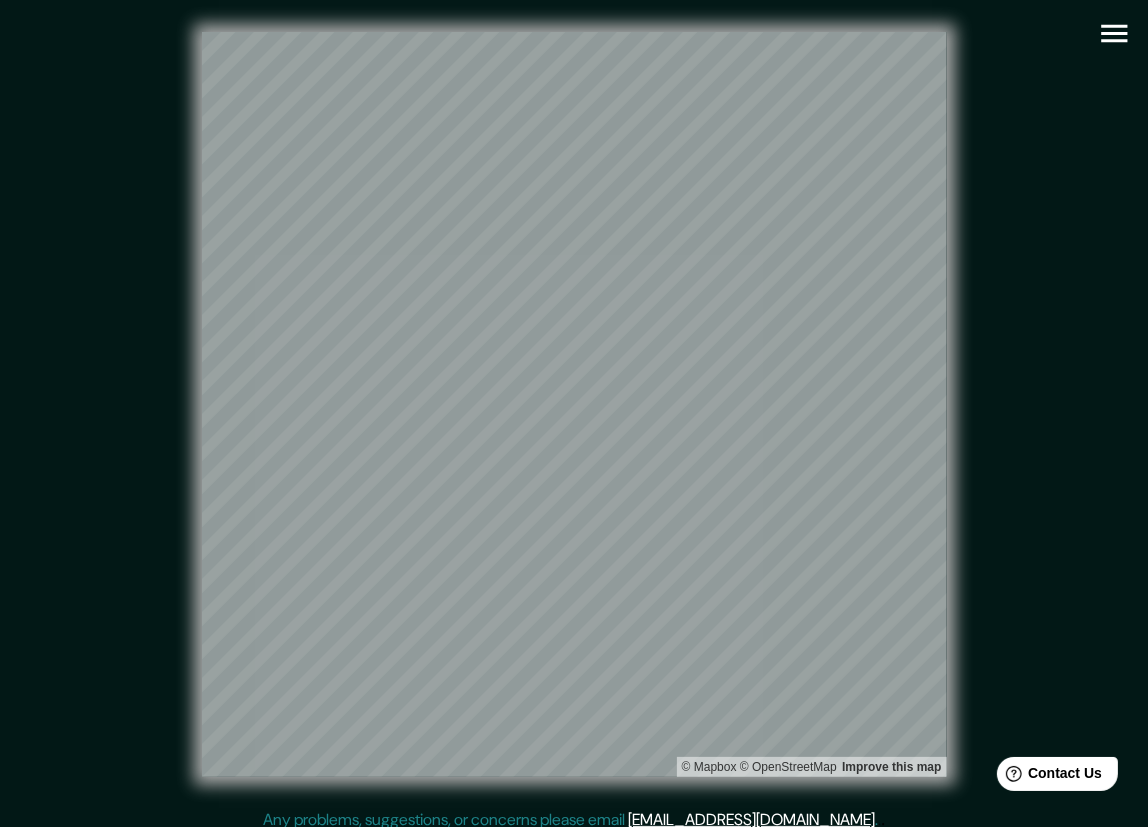 click 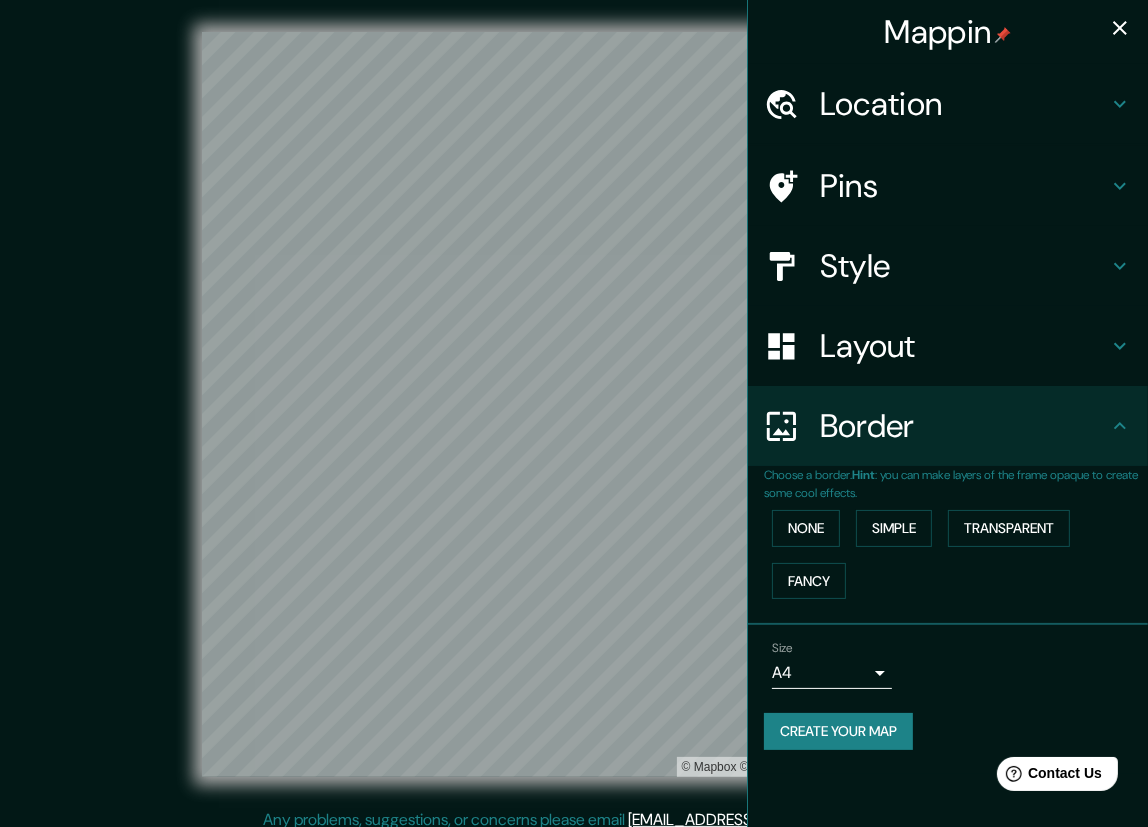 click on "Style" at bounding box center [964, 266] 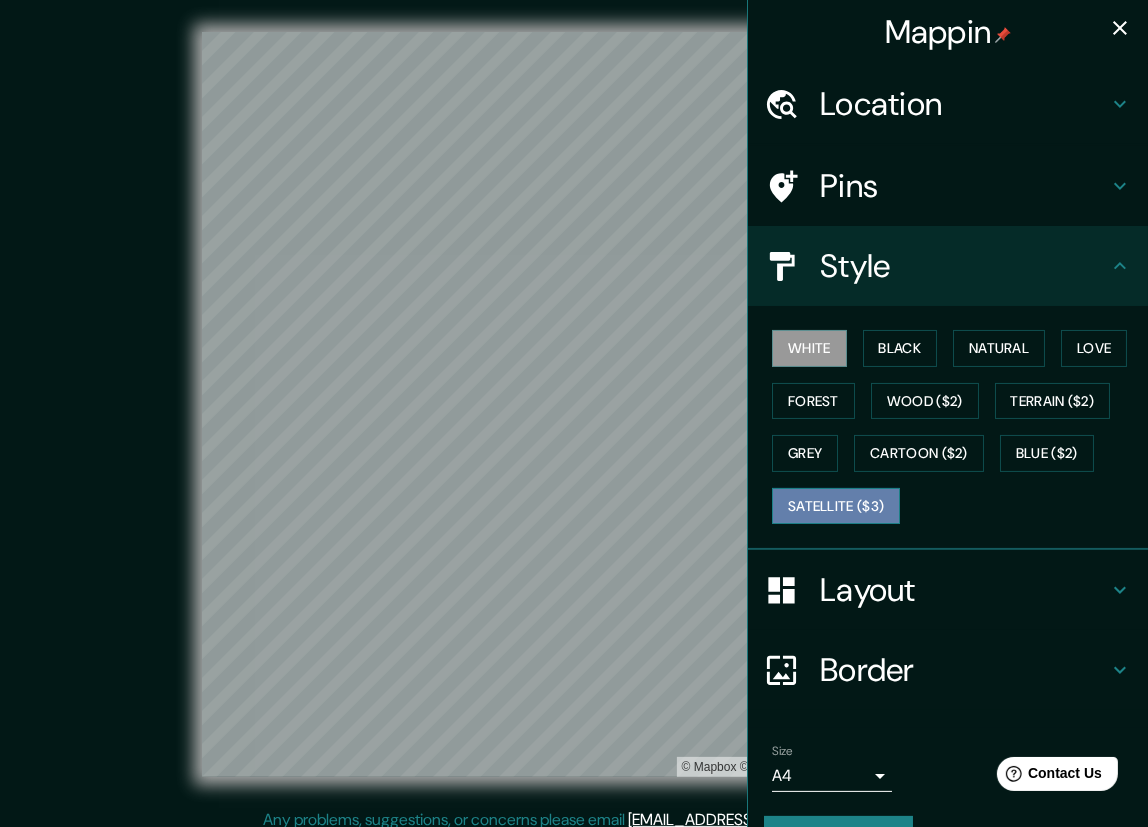 click on "Satellite ($3)" at bounding box center [836, 506] 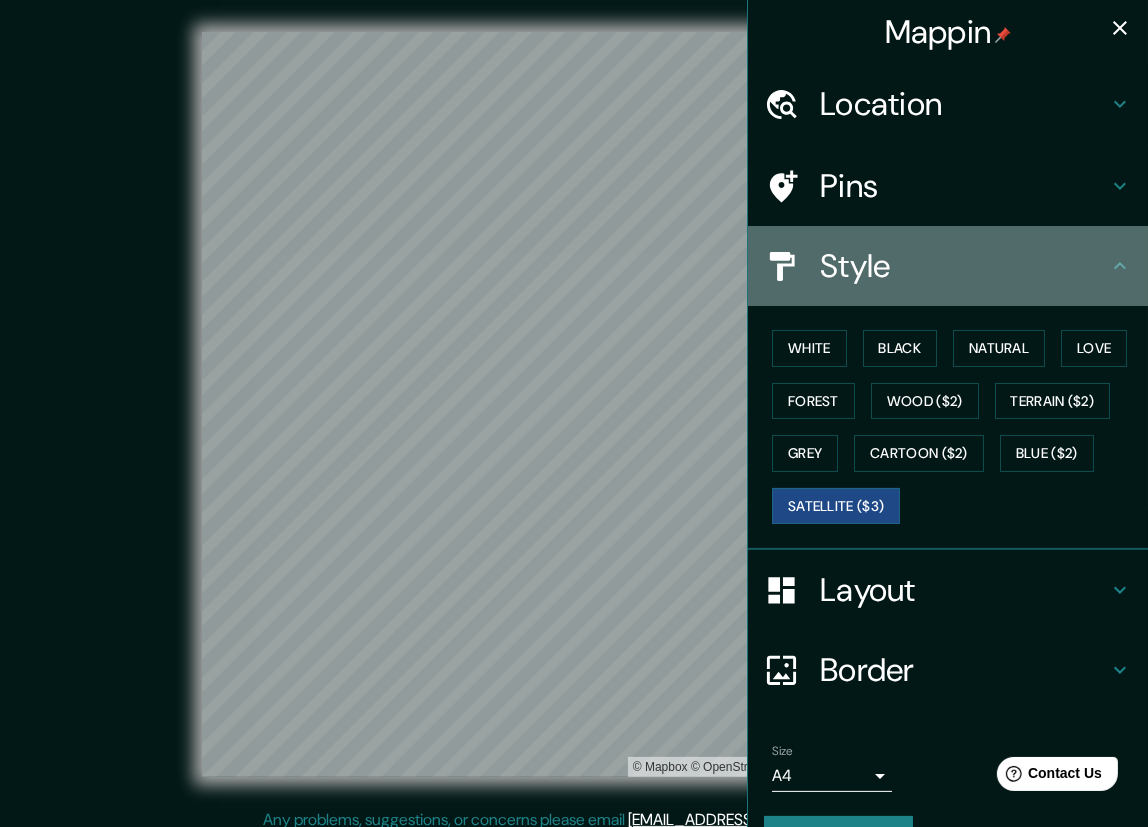 click on "Style" at bounding box center [964, 266] 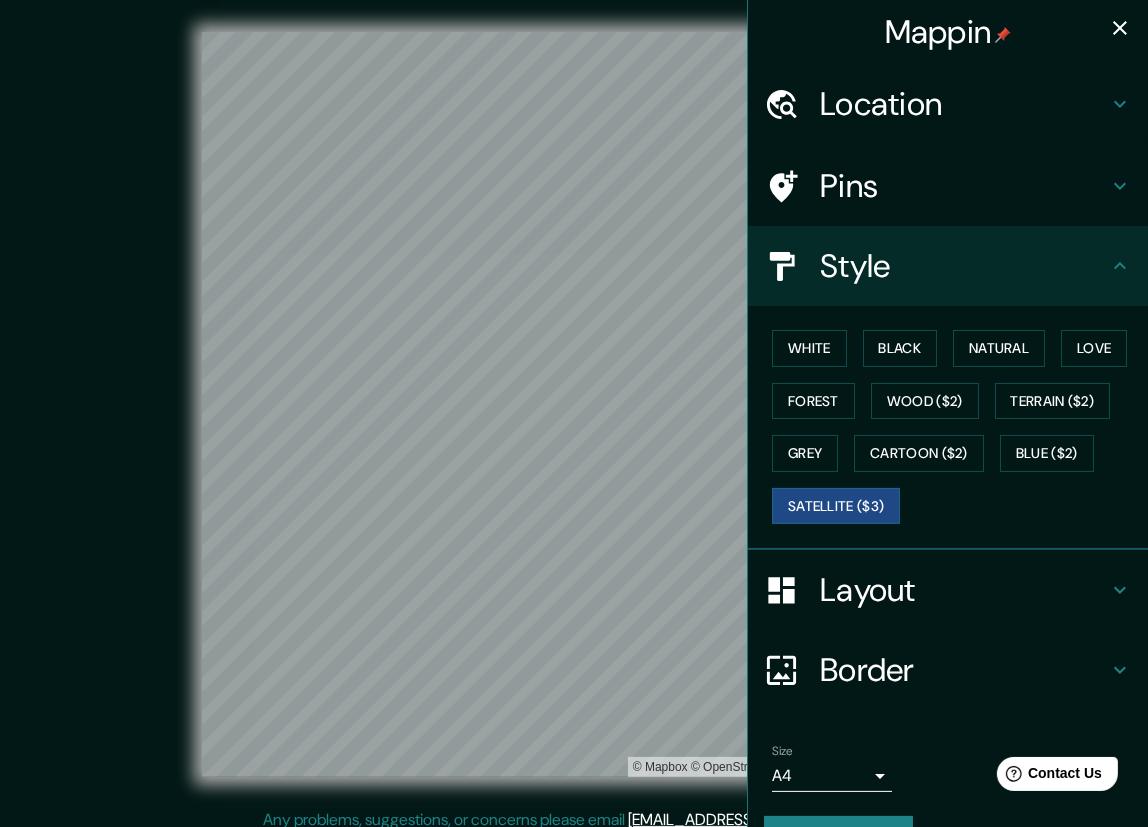 click 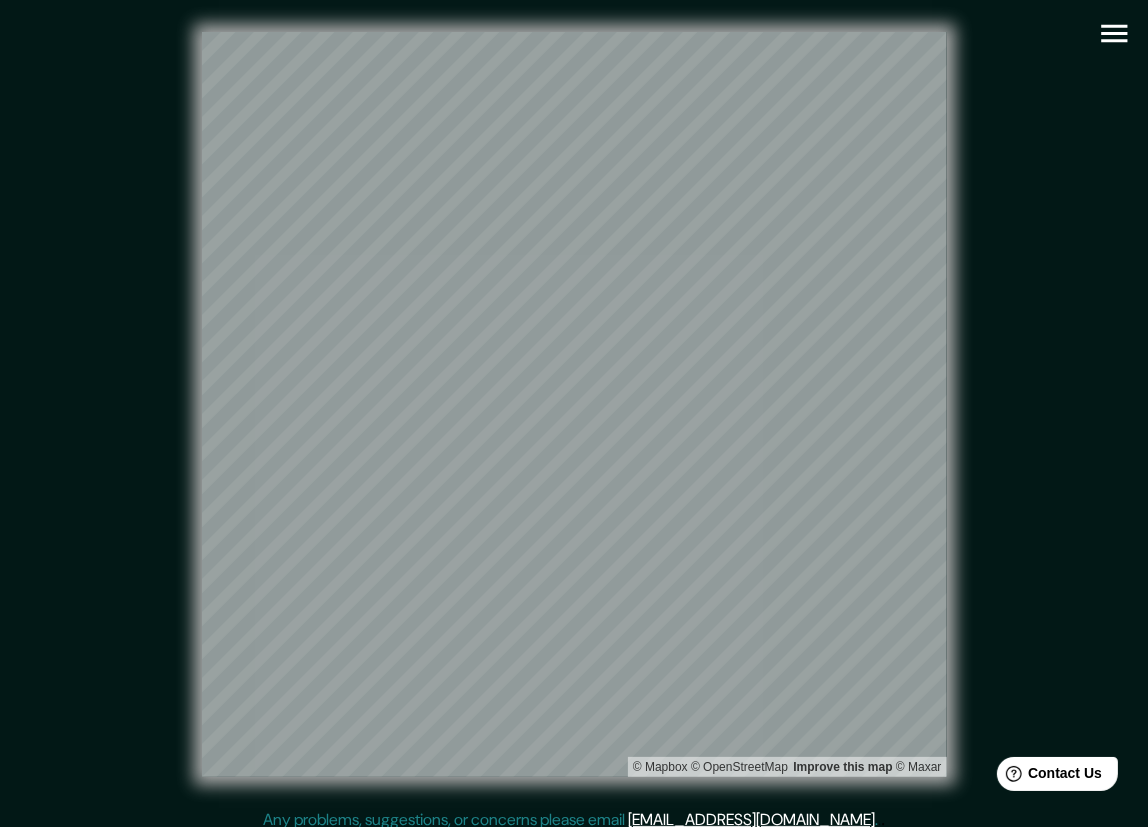 click 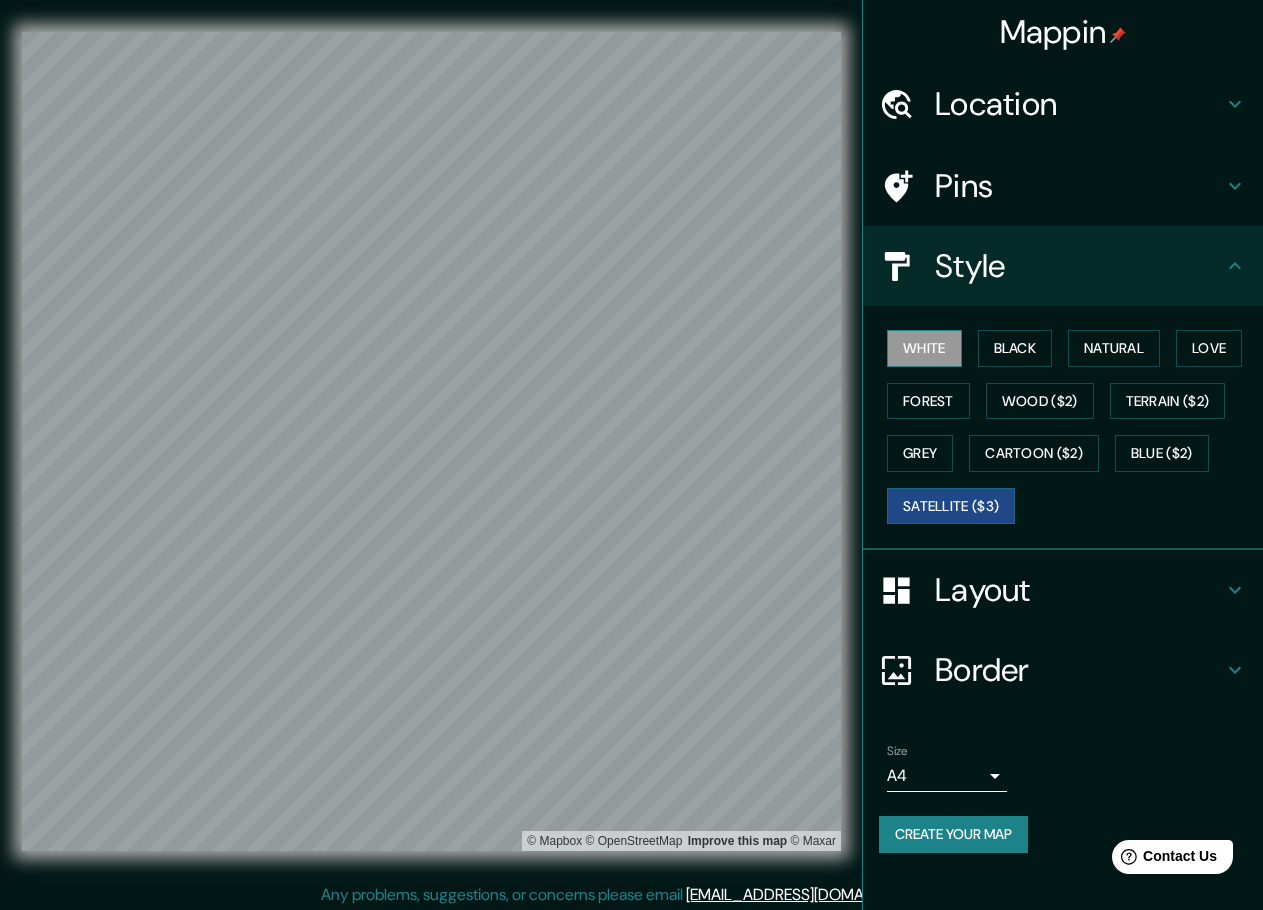 click on "White" at bounding box center [924, 348] 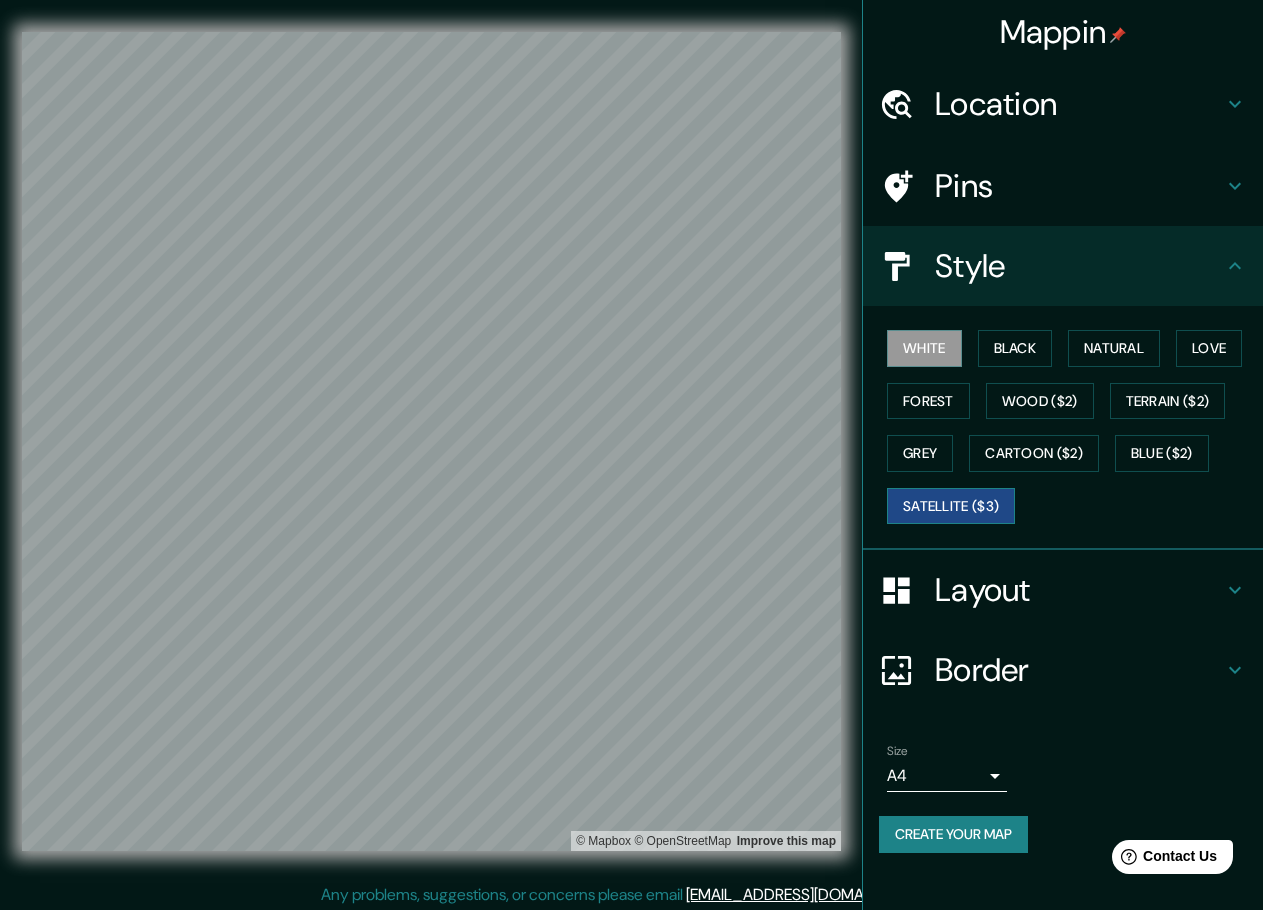 click on "Satellite ($3)" at bounding box center (951, 506) 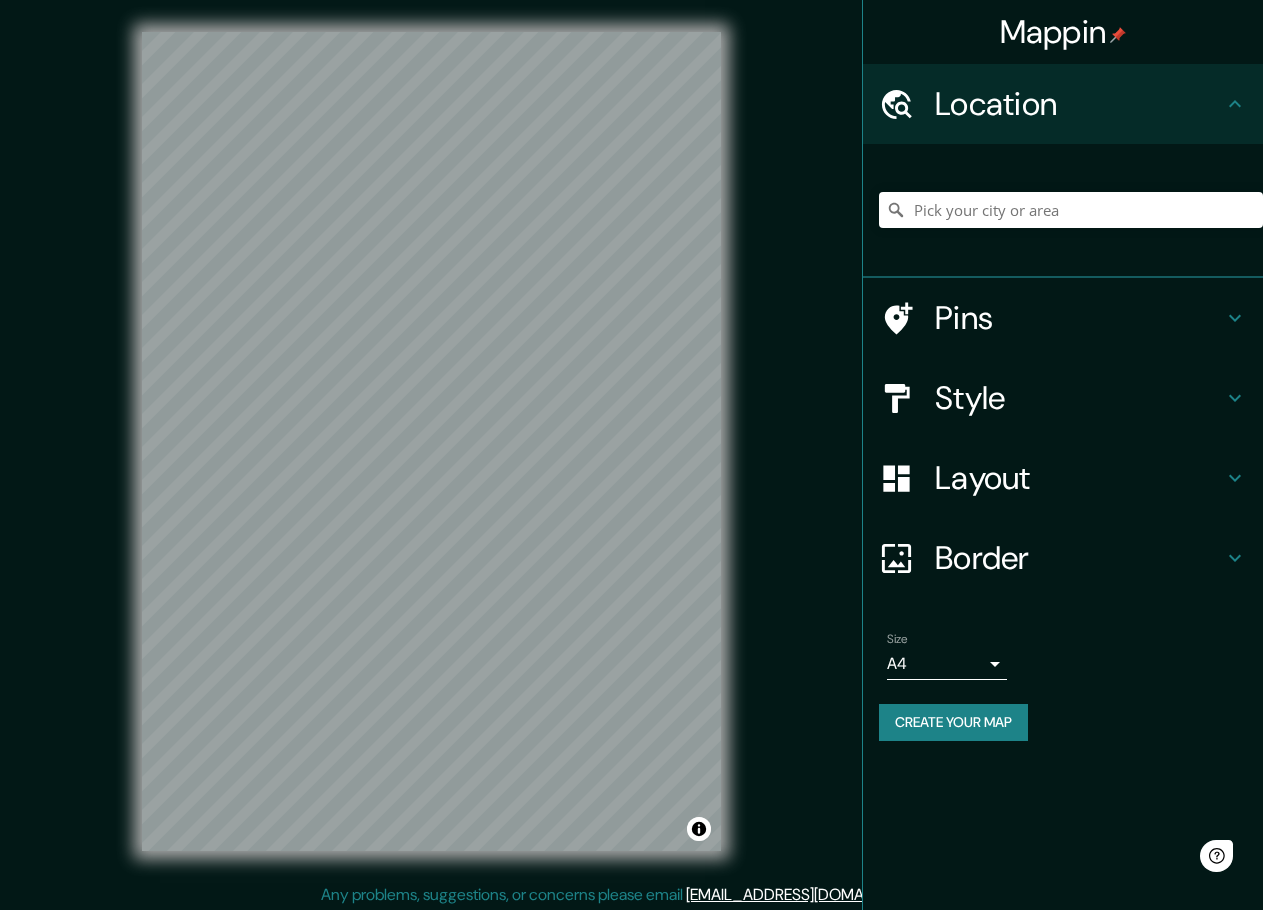 scroll, scrollTop: 0, scrollLeft: 0, axis: both 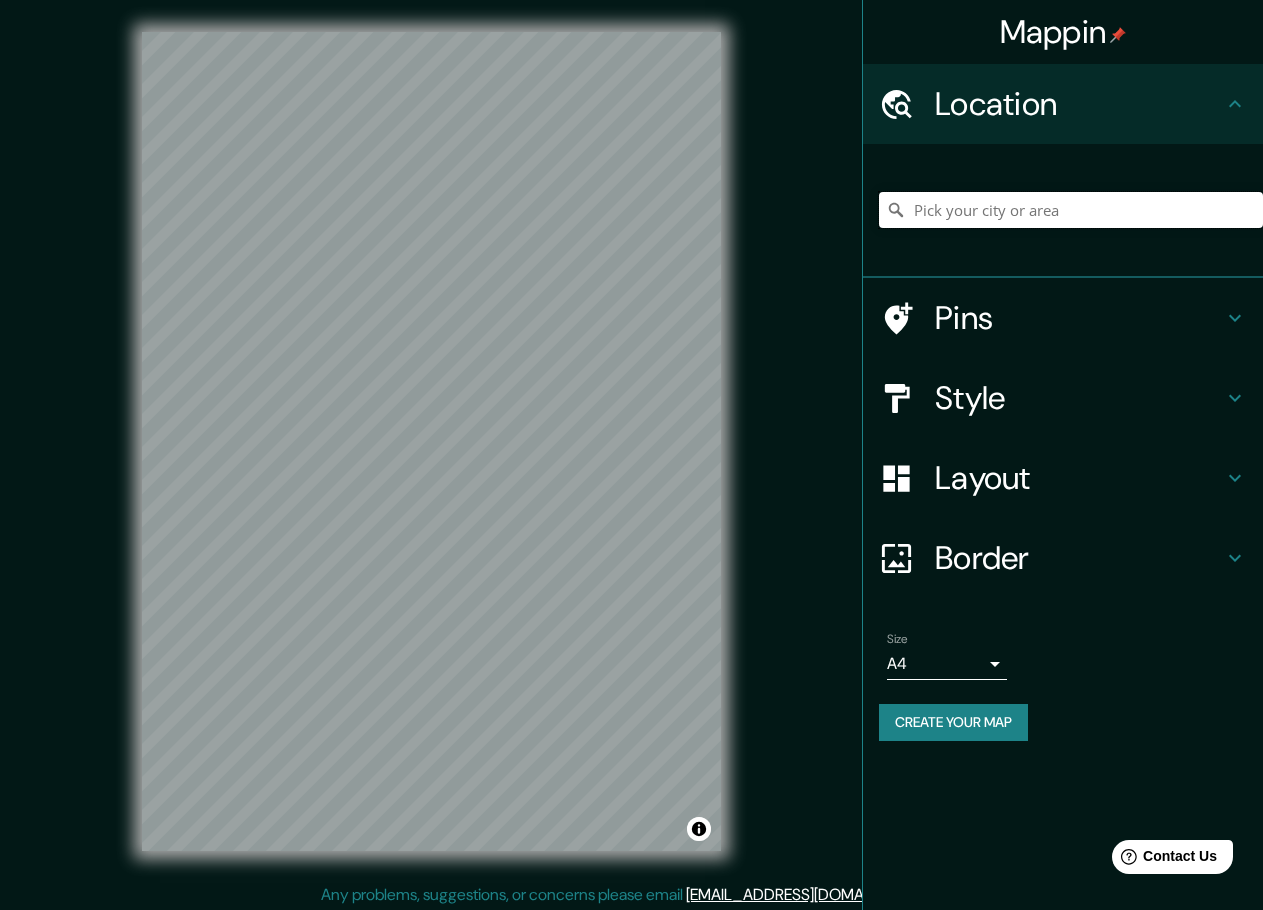 click at bounding box center (1071, 210) 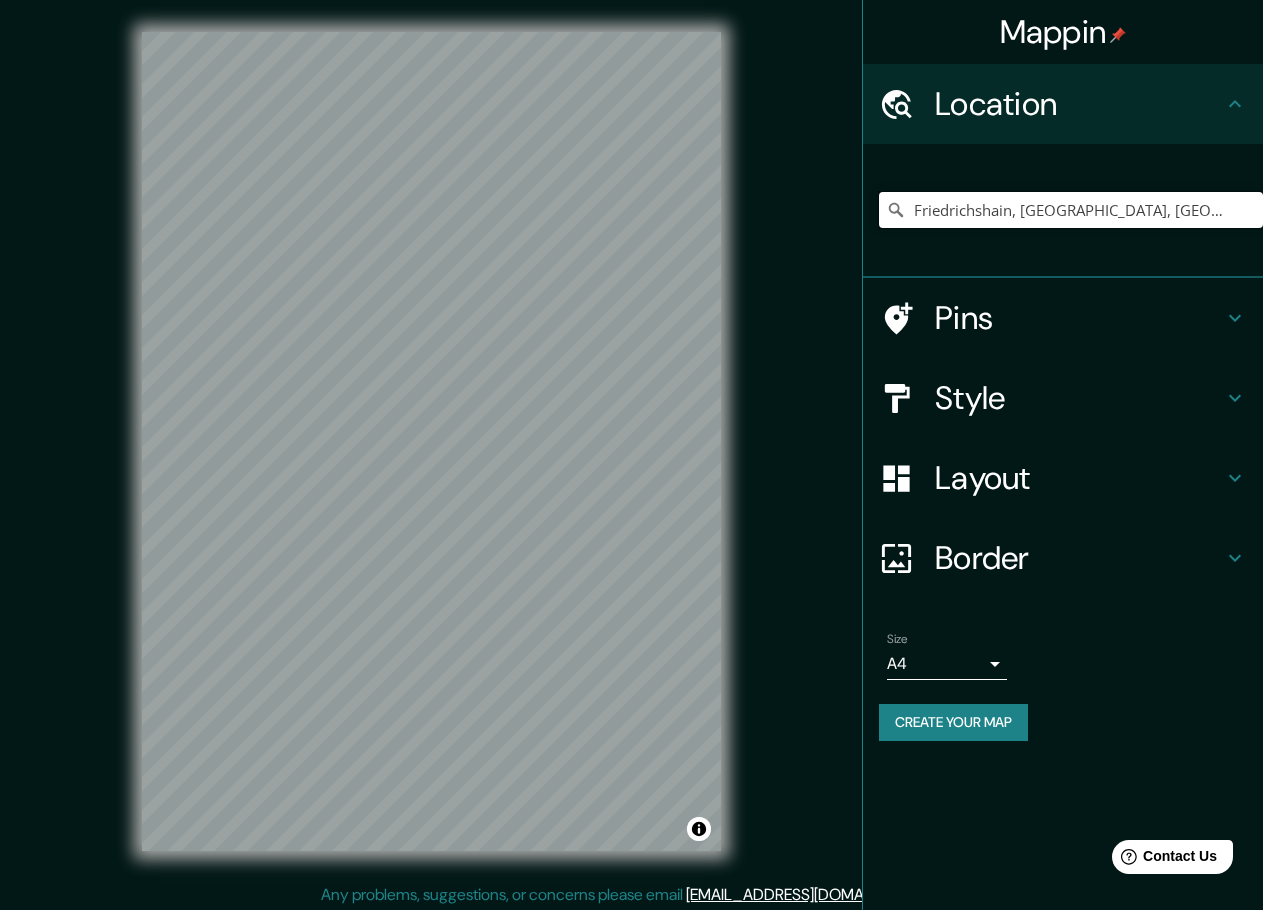 click on "Friedrichshain, [GEOGRAPHIC_DATA], [GEOGRAPHIC_DATA]" at bounding box center (1071, 210) 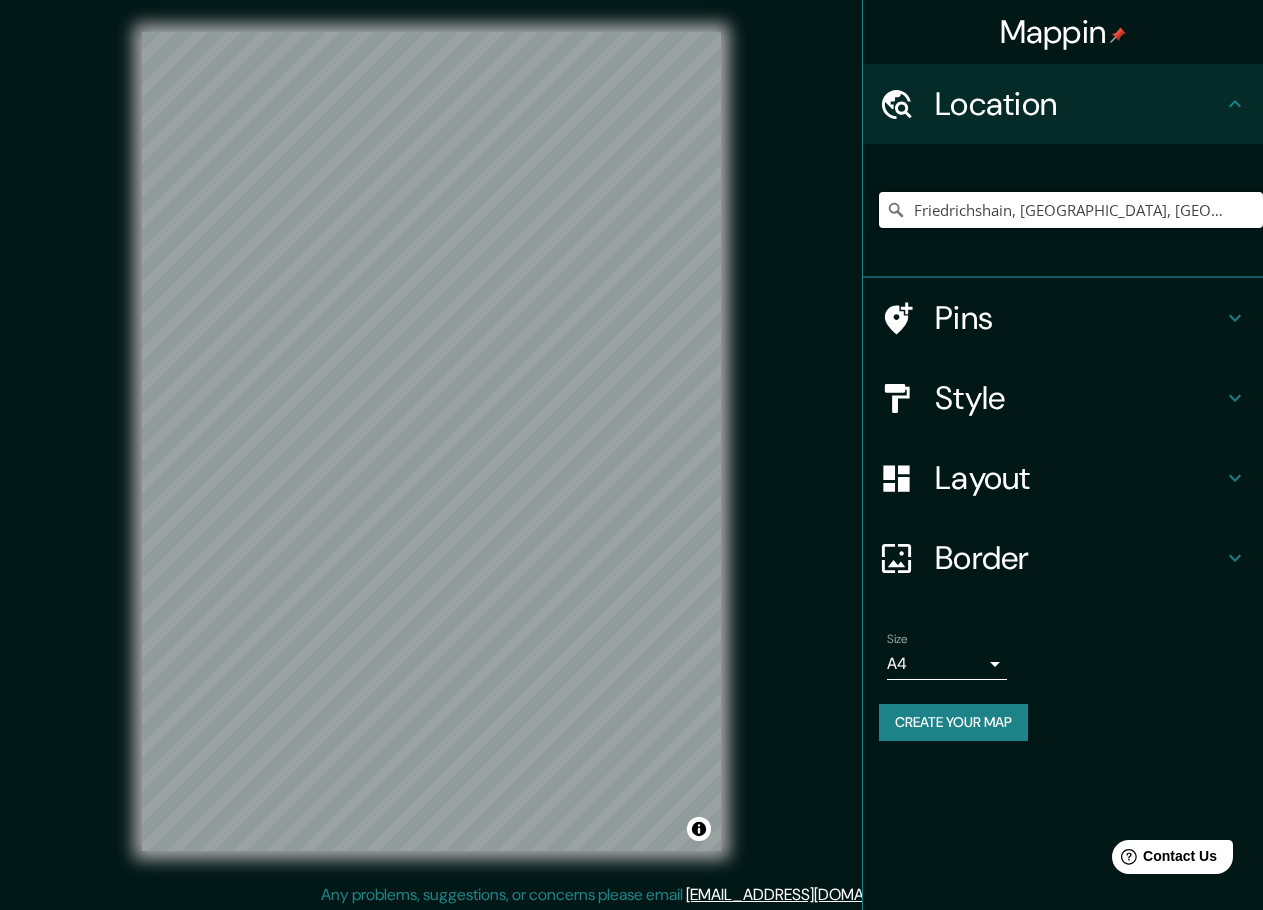 drag, startPoint x: 1010, startPoint y: 207, endPoint x: 1263, endPoint y: 213, distance: 253.07114 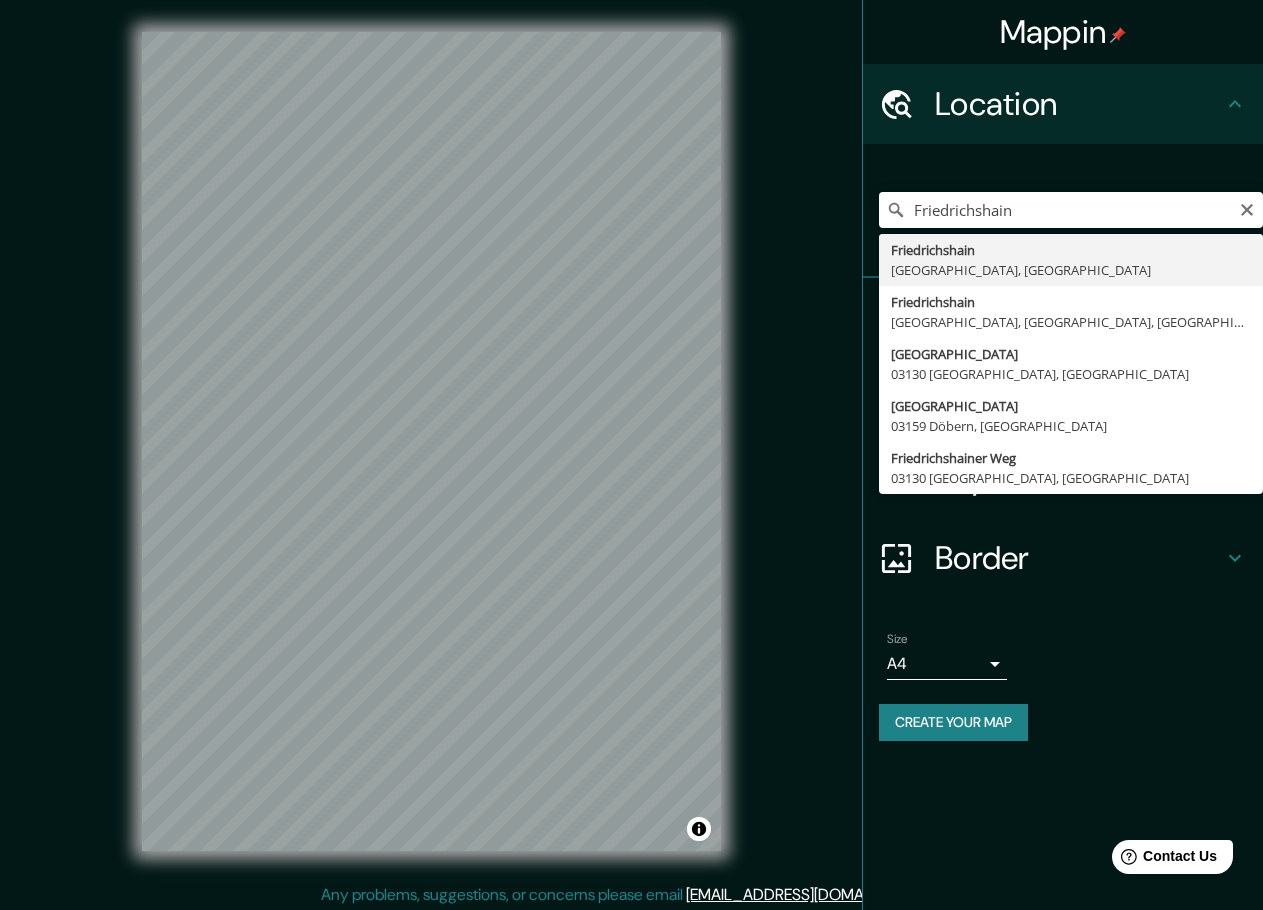 type on "Friedrichshain, [GEOGRAPHIC_DATA], [GEOGRAPHIC_DATA]" 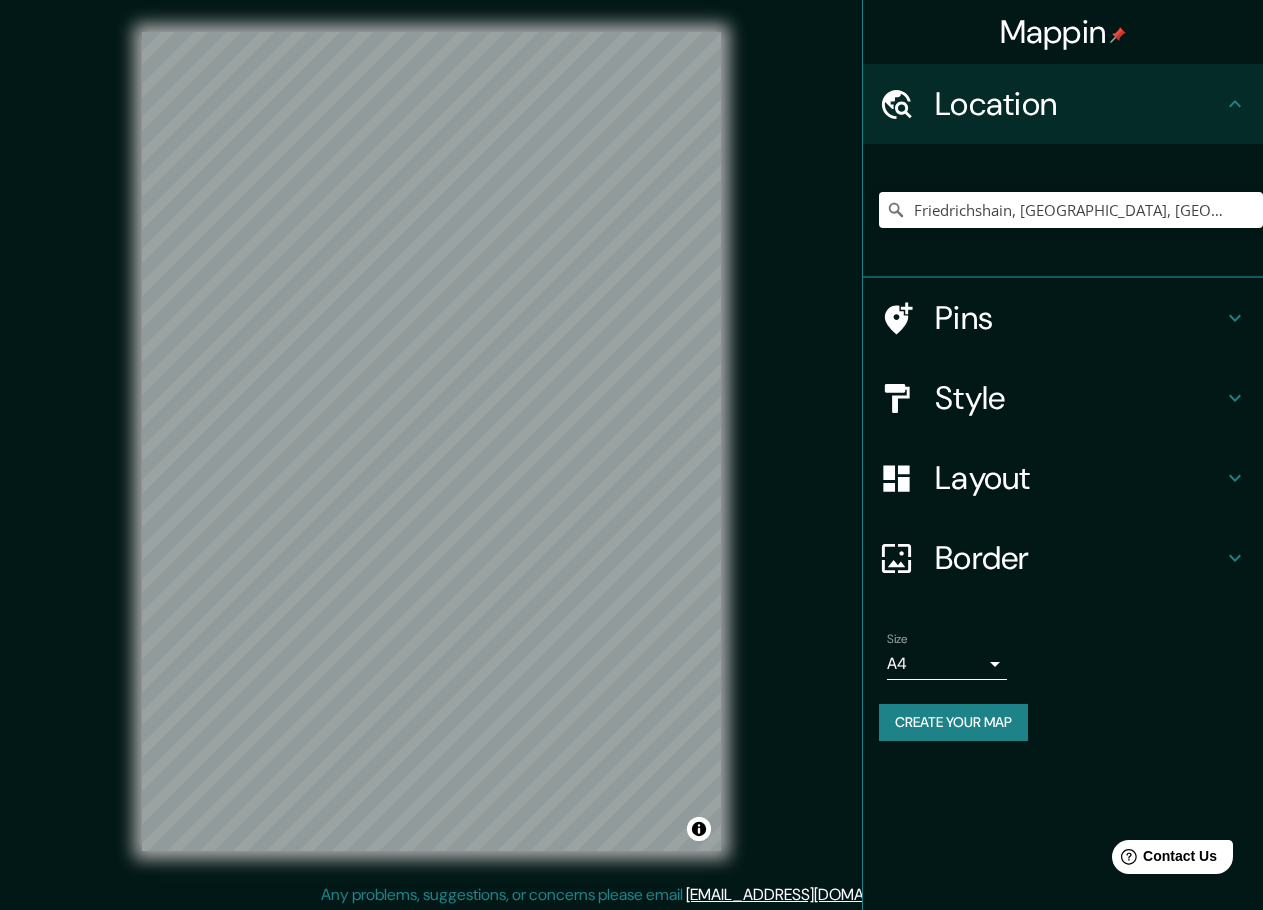 click on "Style" at bounding box center (1079, 398) 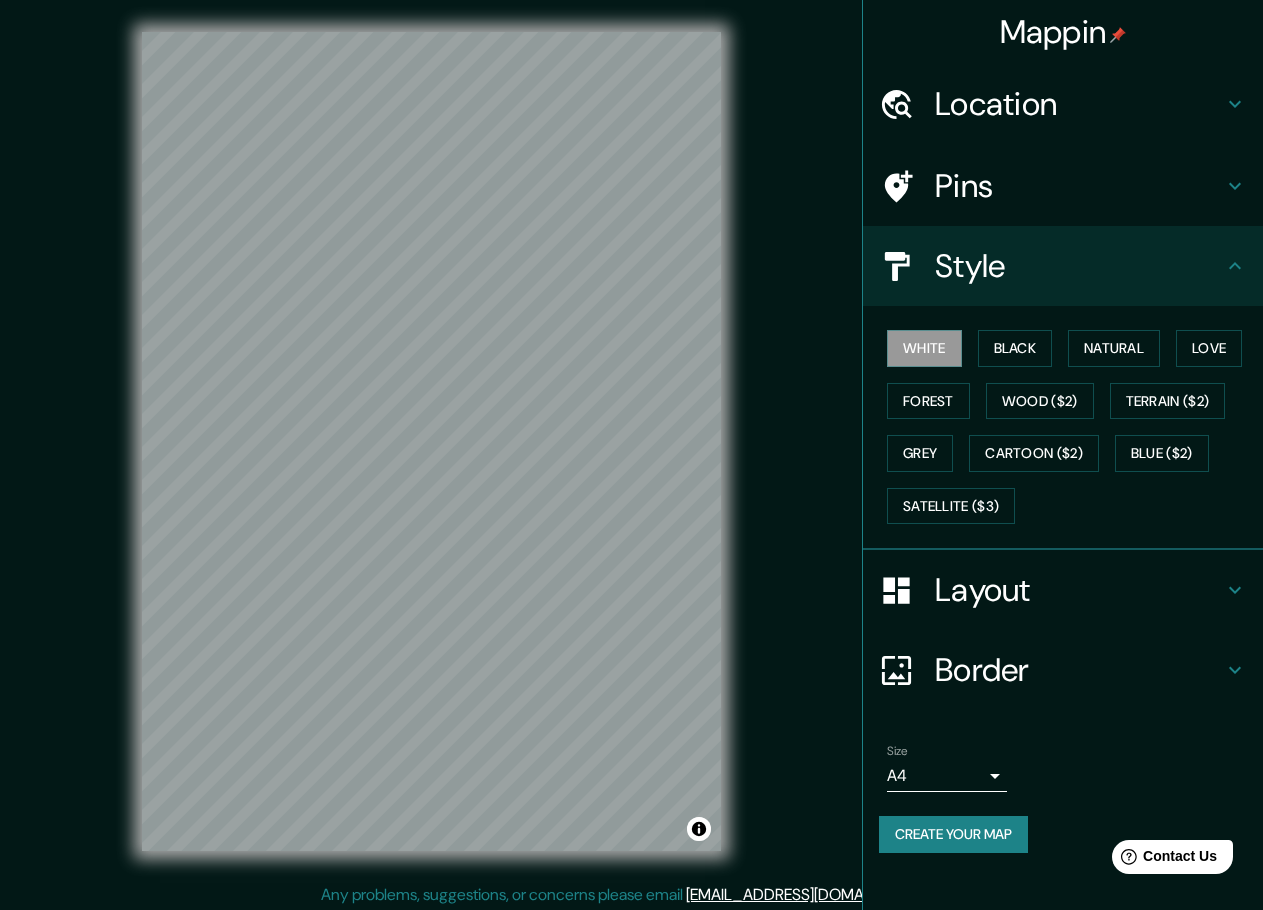 click on "Style" at bounding box center [1079, 266] 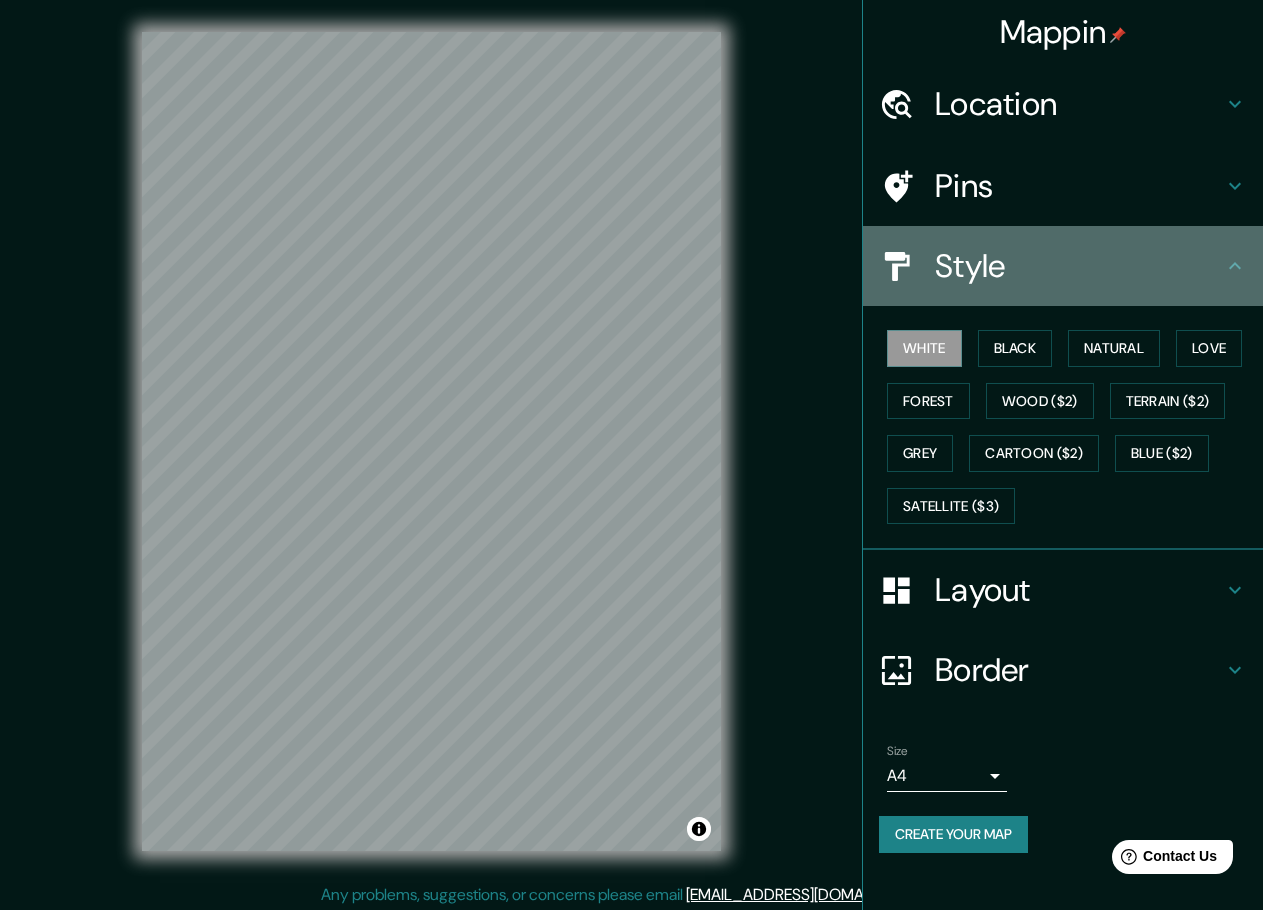 click on "Style" at bounding box center (1079, 266) 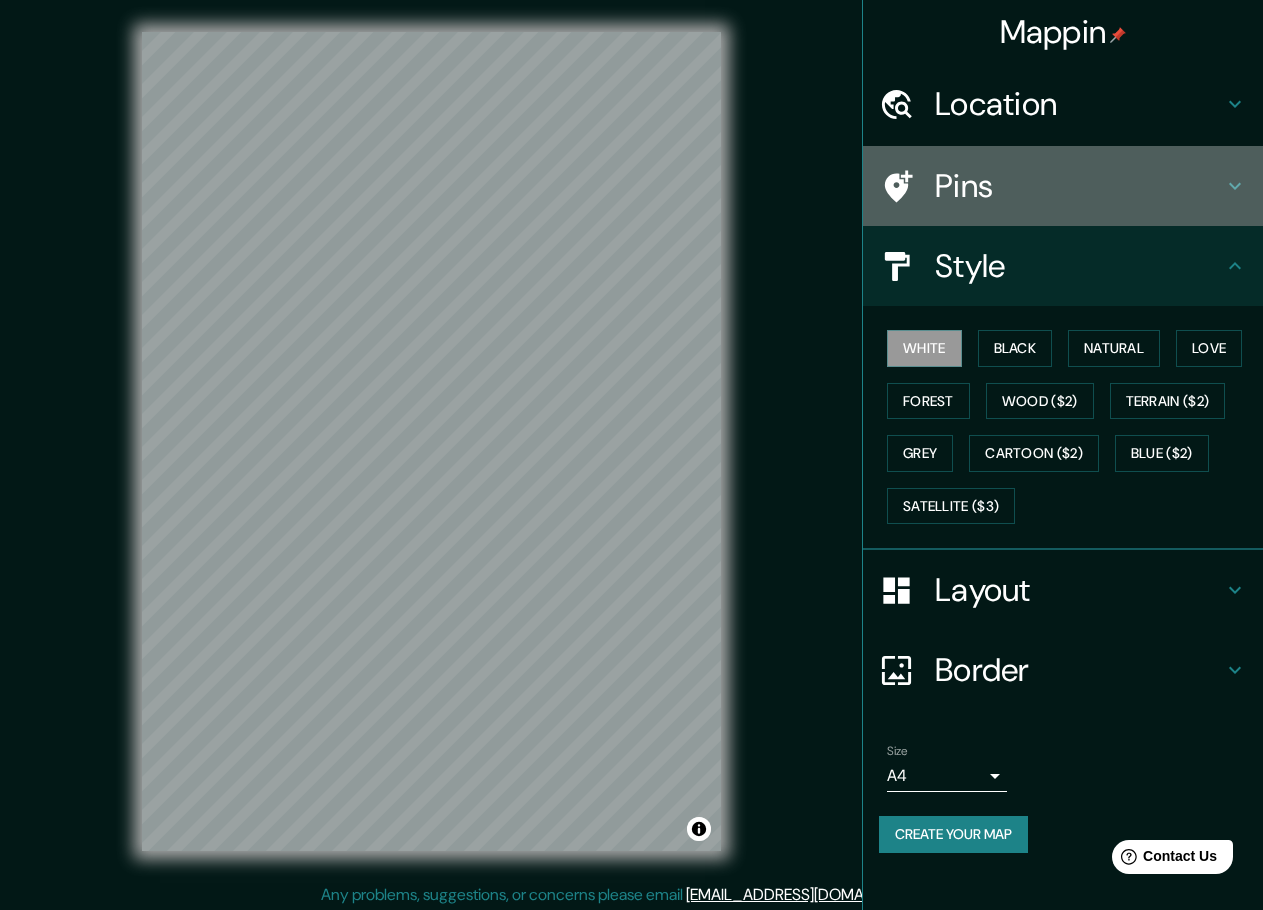 click on "Pins" at bounding box center [1079, 186] 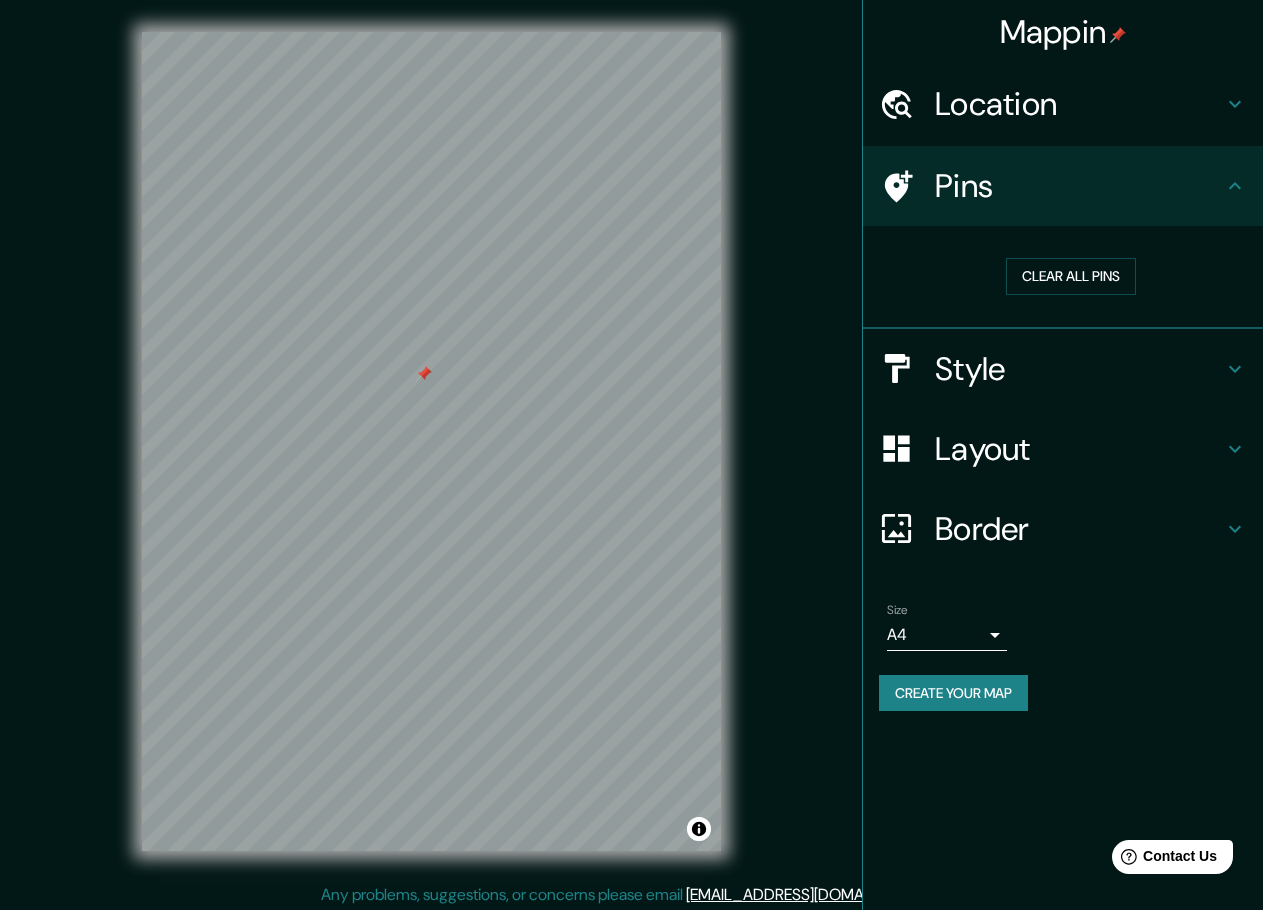 click at bounding box center (424, 374) 